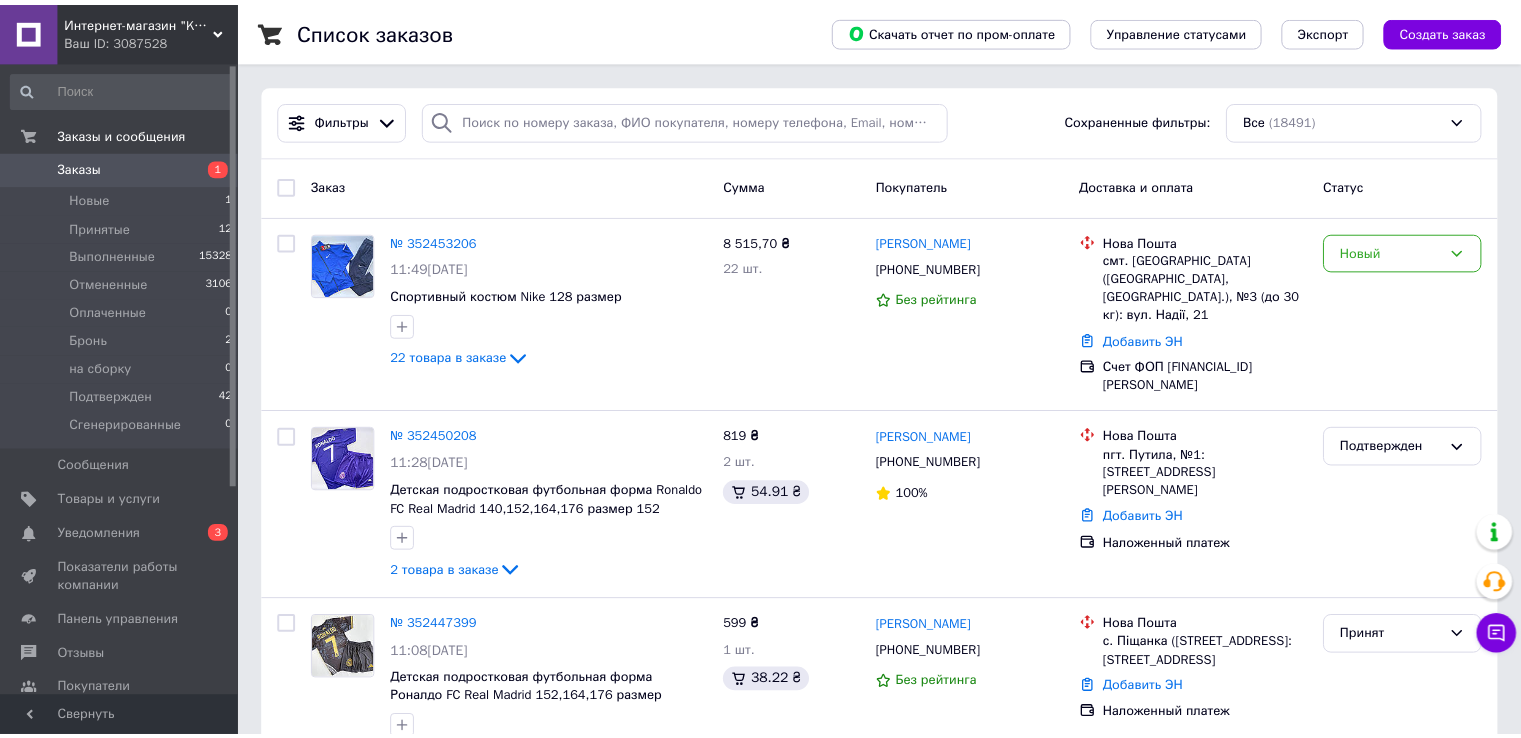 scroll, scrollTop: 0, scrollLeft: 0, axis: both 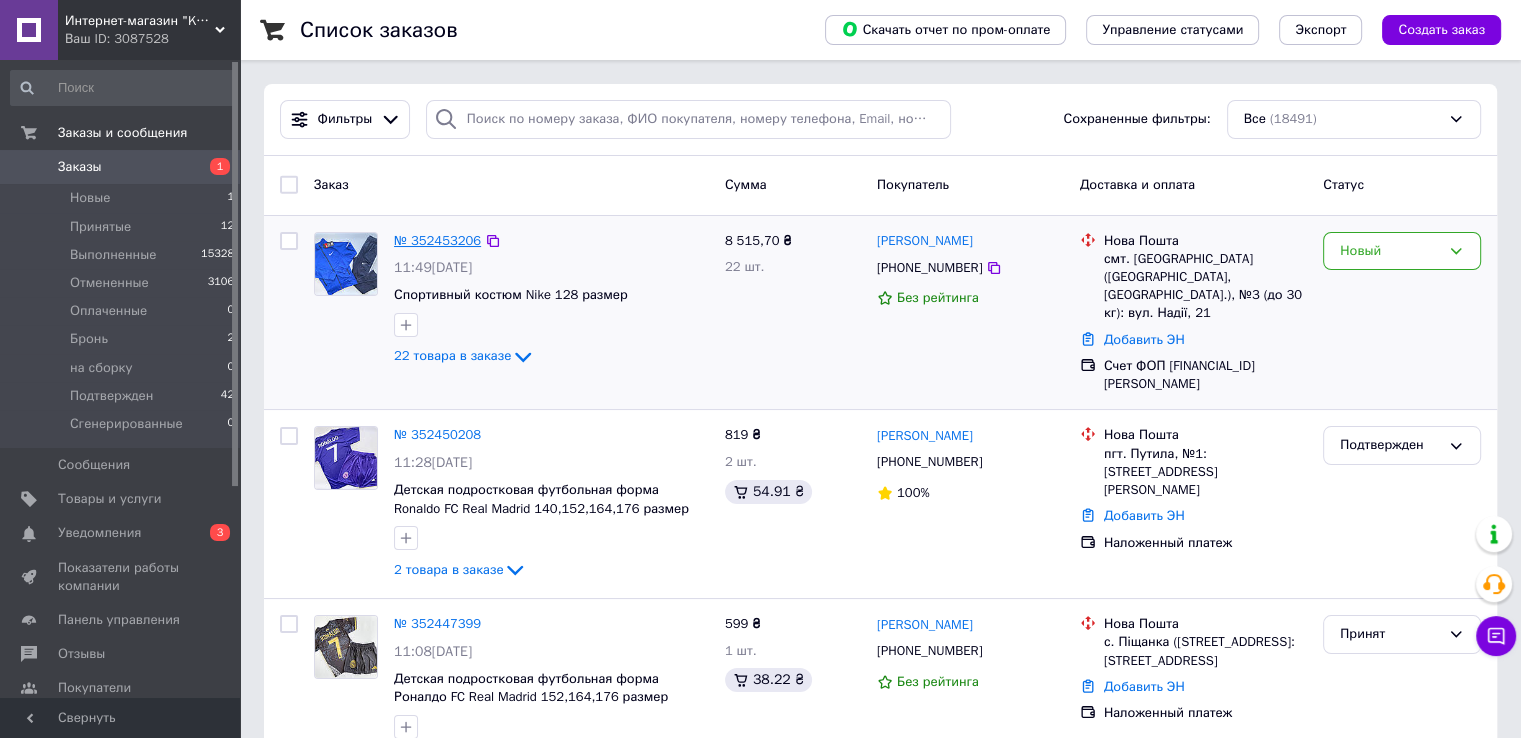 click on "№ 352453206" at bounding box center [437, 240] 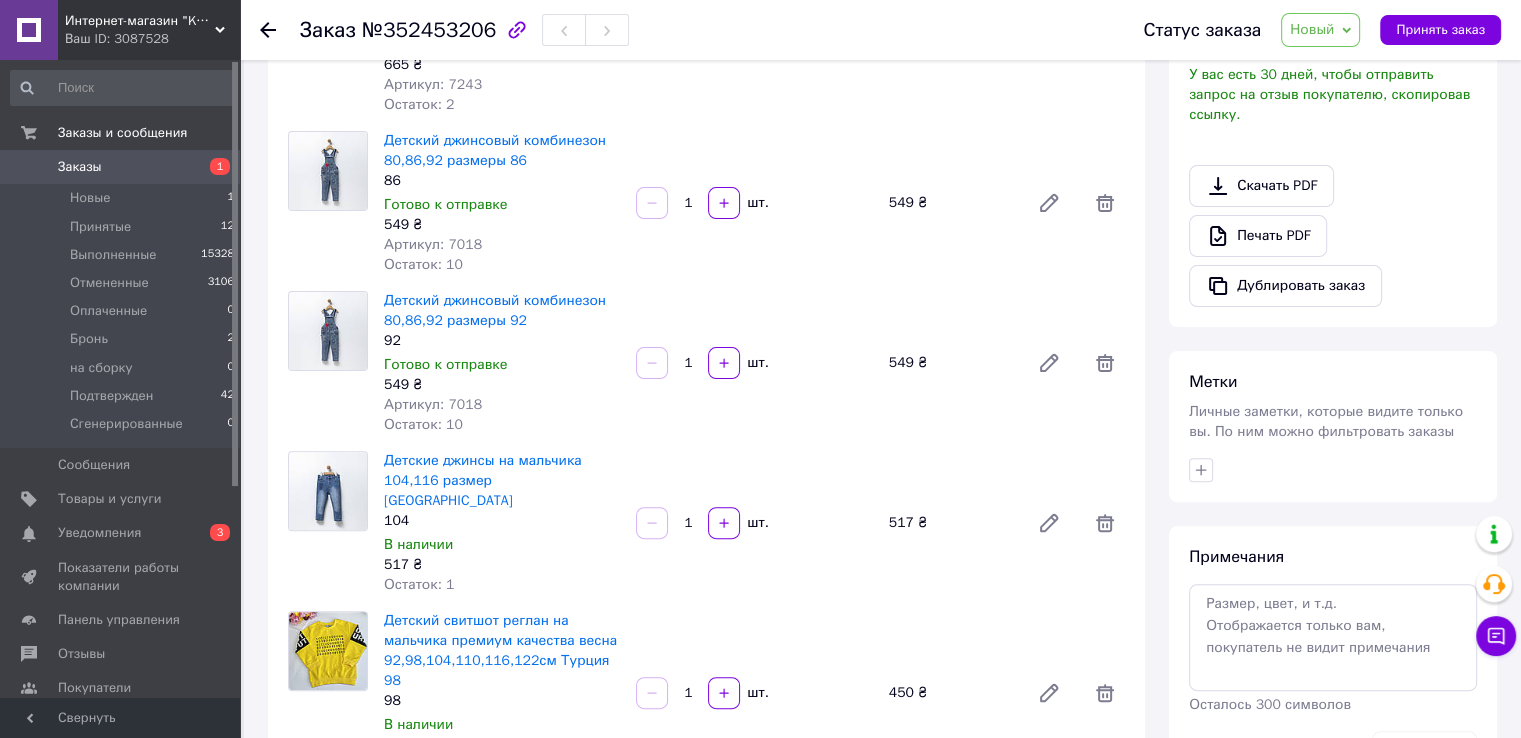 scroll, scrollTop: 0, scrollLeft: 0, axis: both 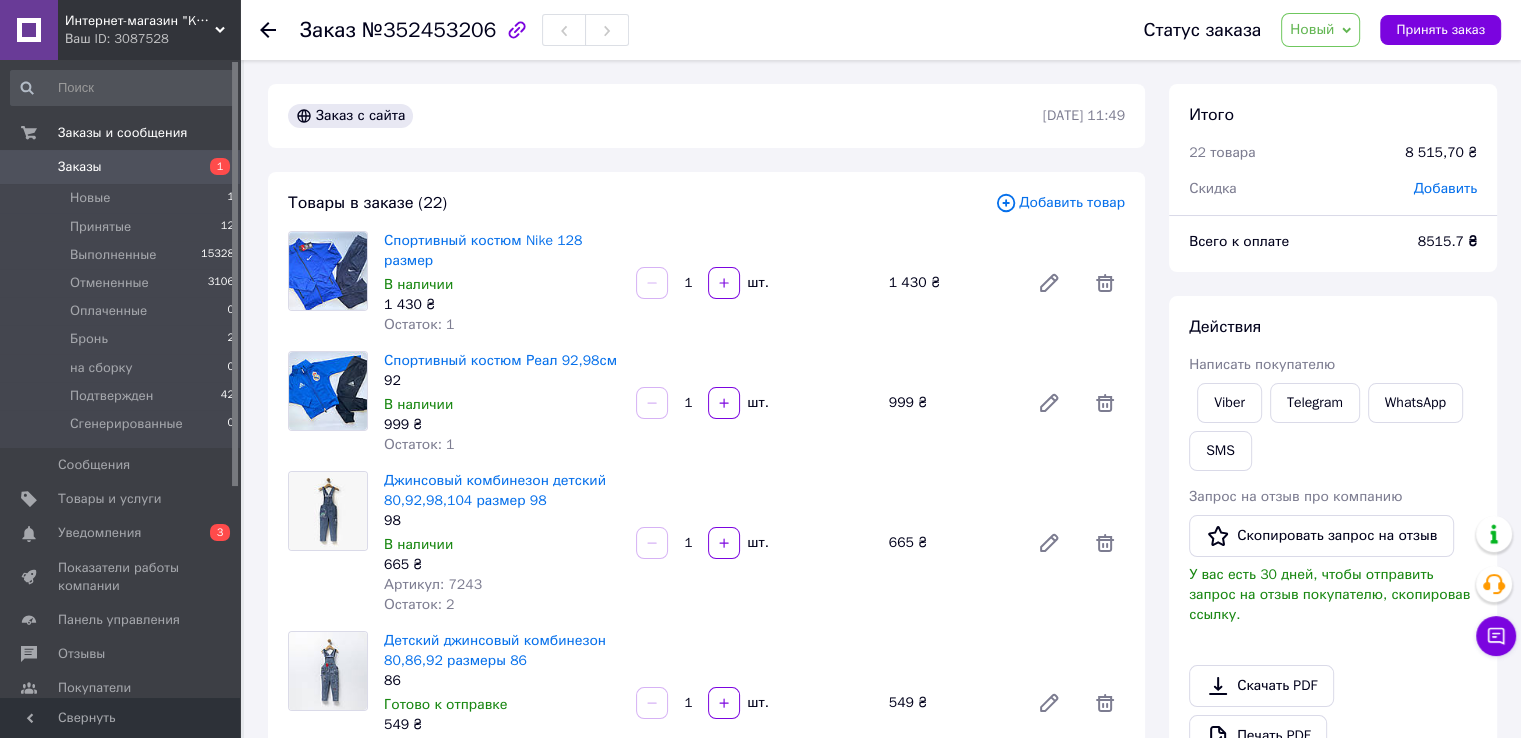 click on "Новый" at bounding box center [1320, 30] 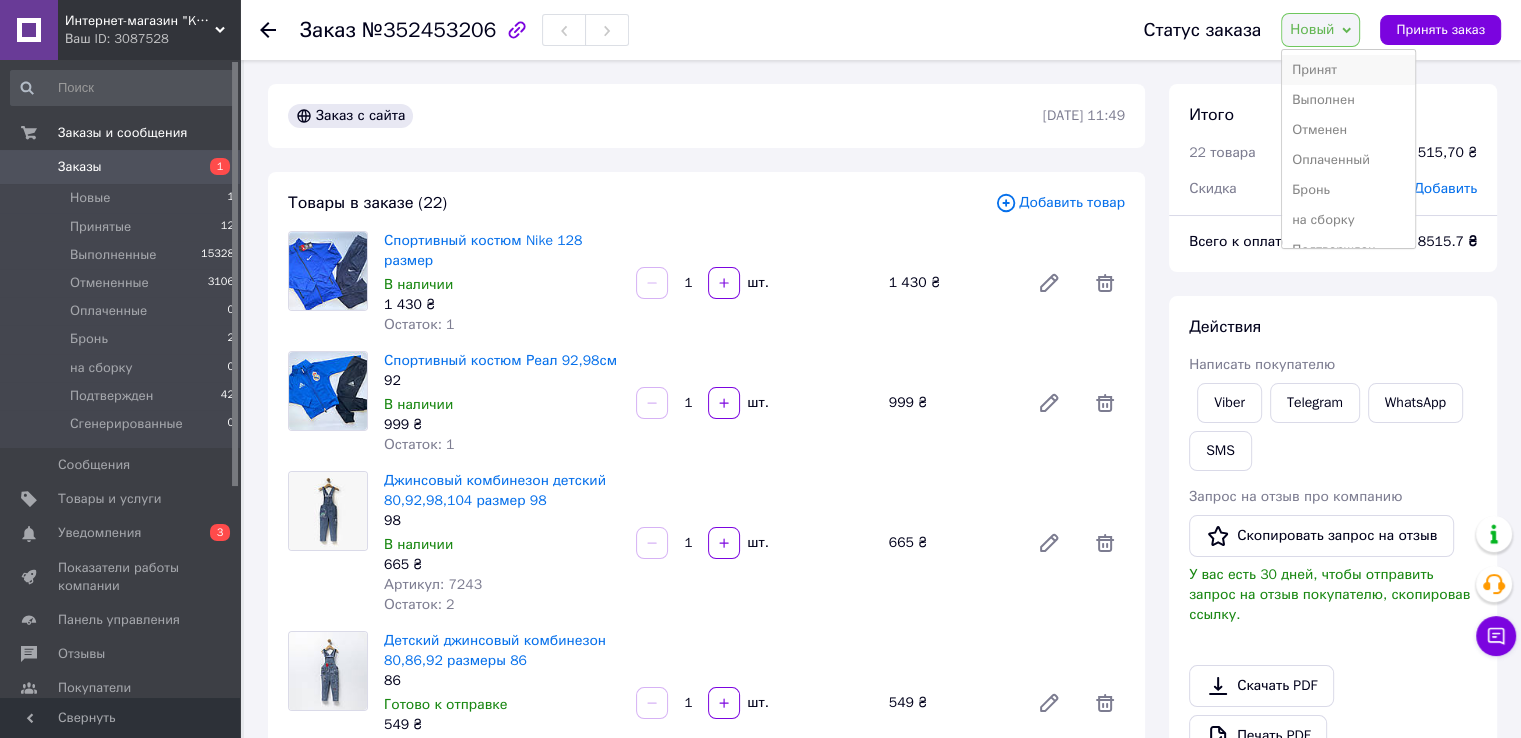click on "Принят" at bounding box center [1348, 70] 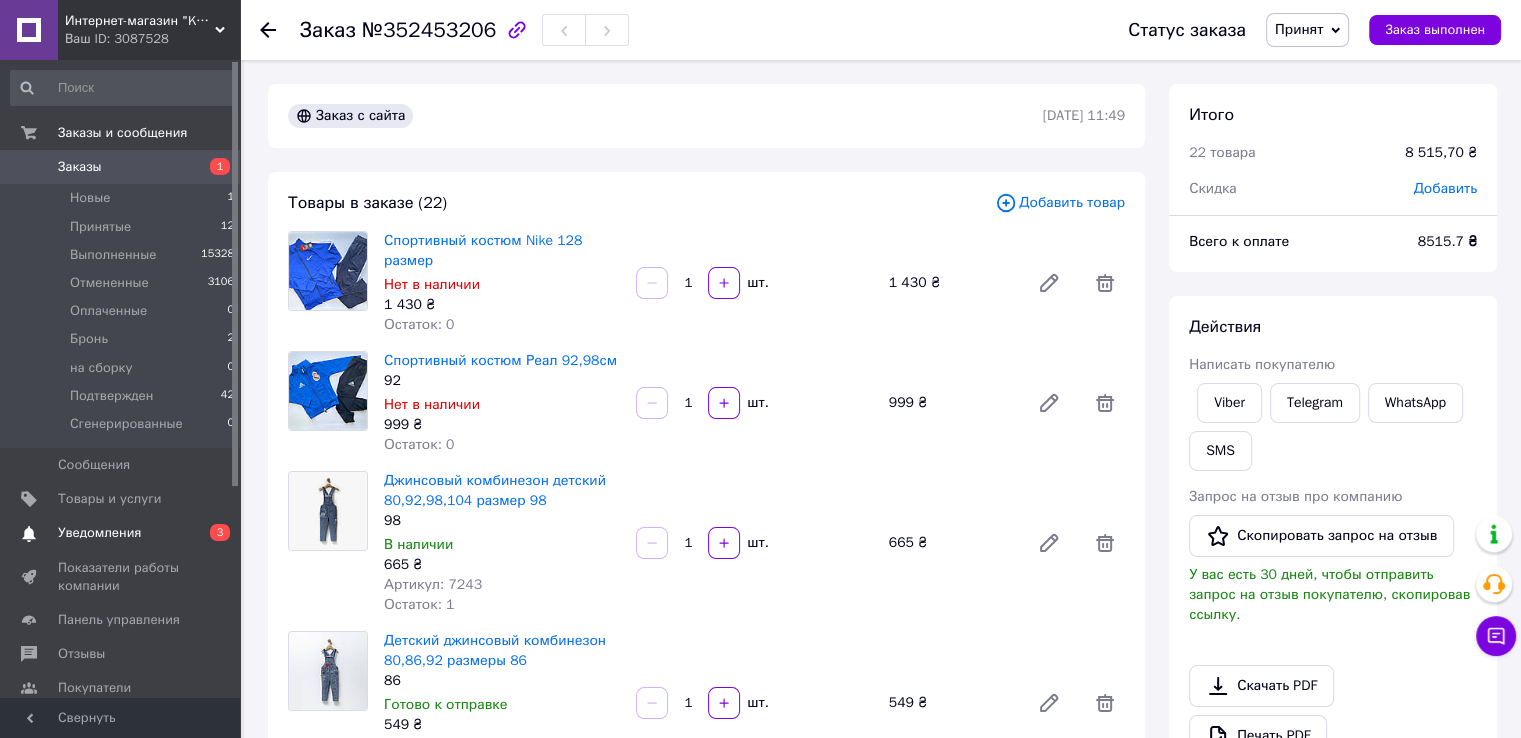 click on "Уведомления" at bounding box center [99, 533] 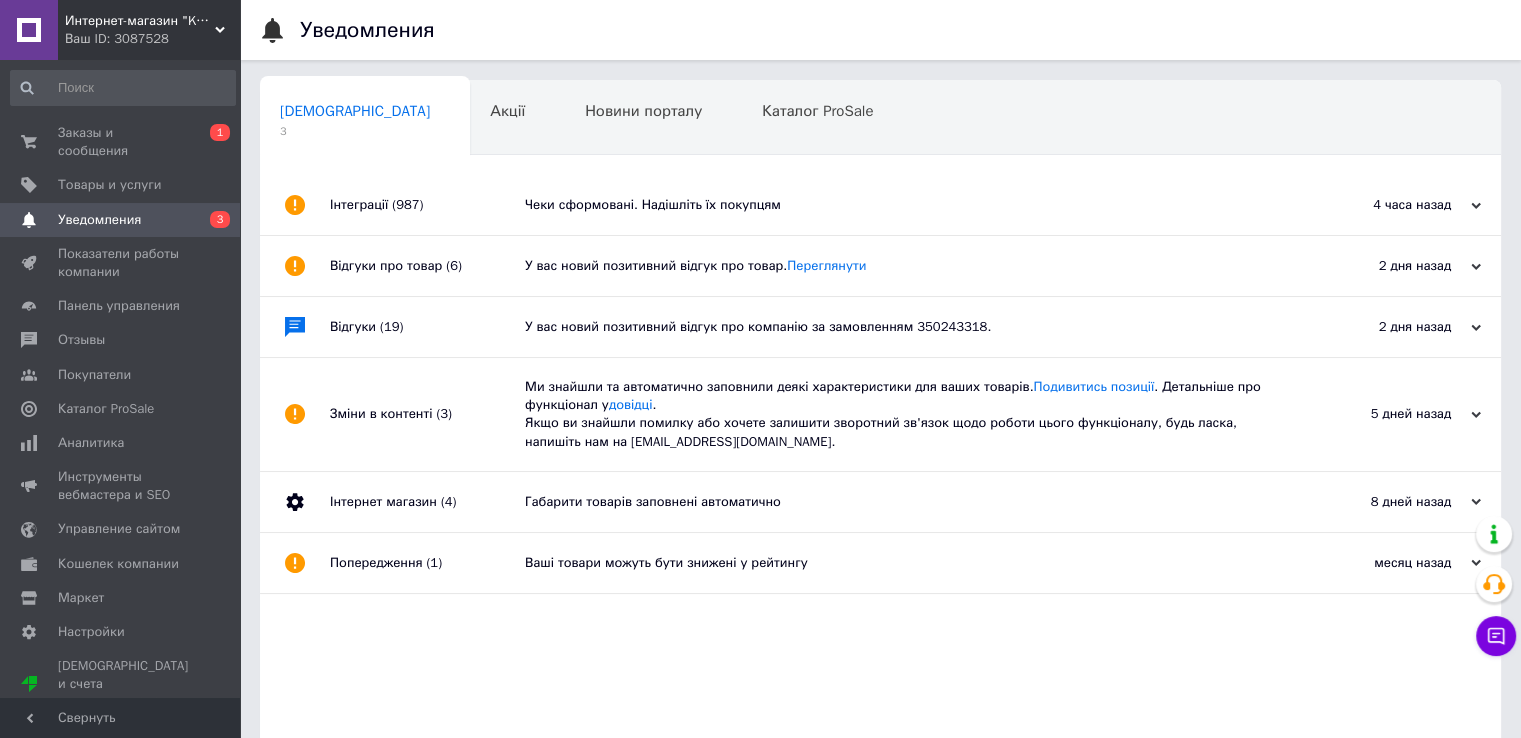 click on "Чеки сформовані. Надішліть їх покупцям" at bounding box center [903, 205] 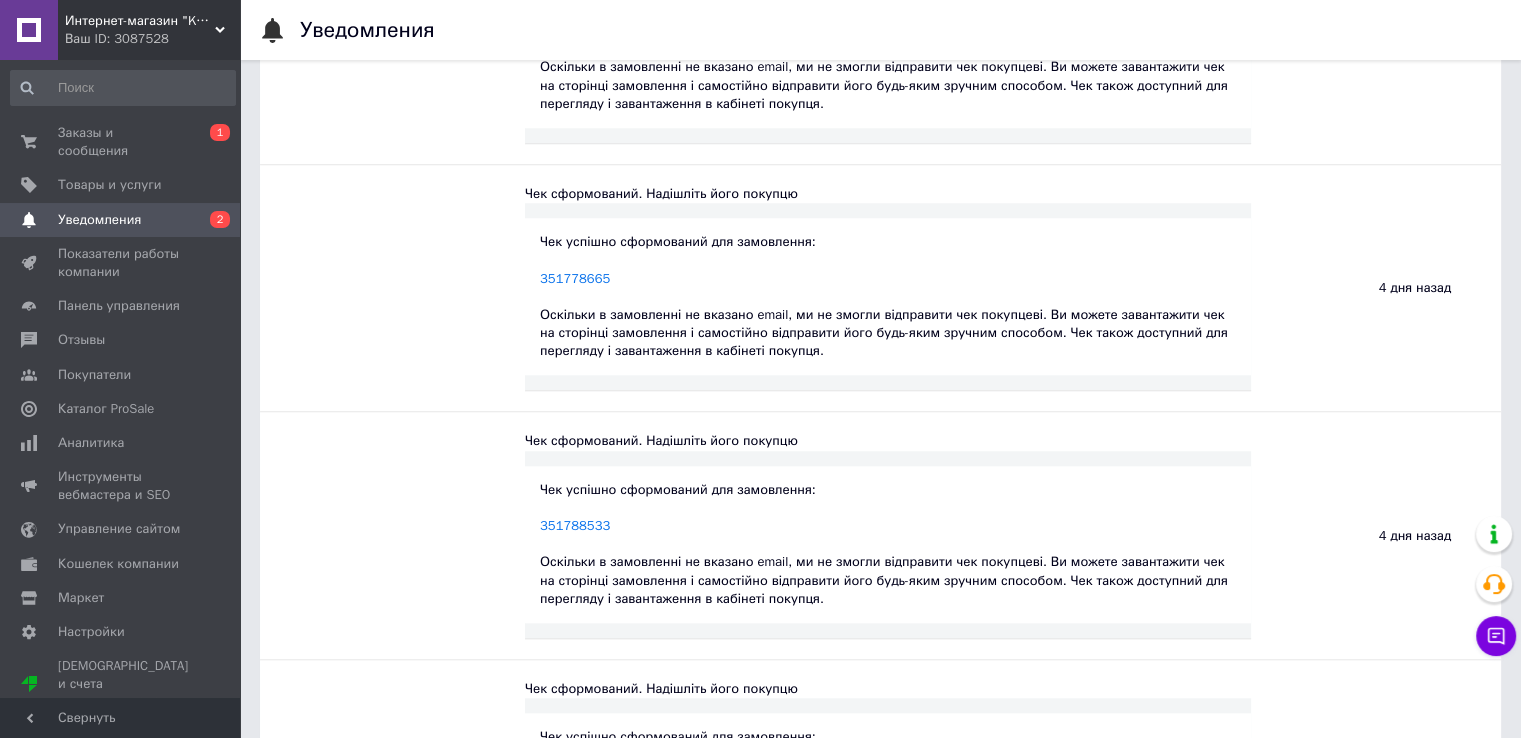 scroll, scrollTop: 1600, scrollLeft: 0, axis: vertical 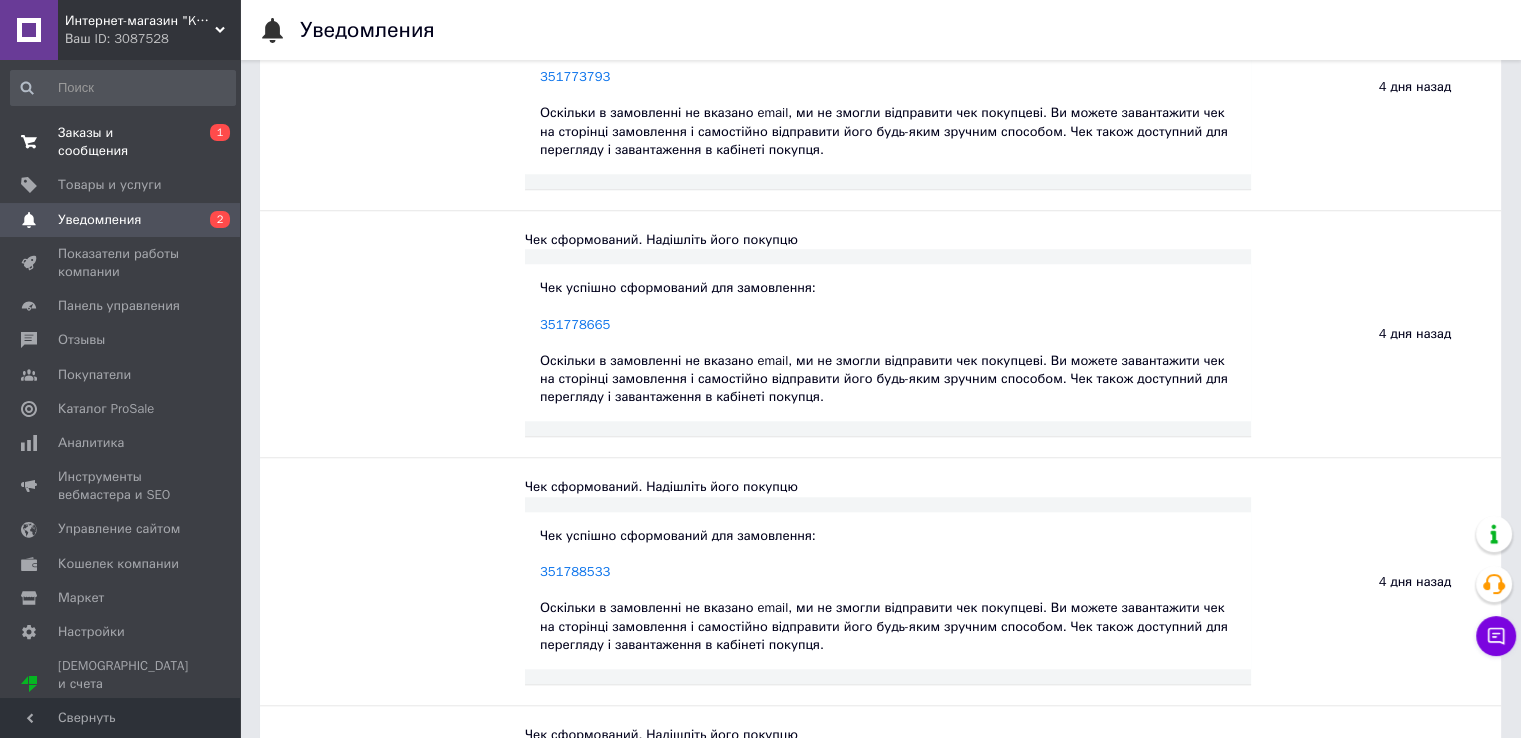click on "Заказы и сообщения" at bounding box center [121, 142] 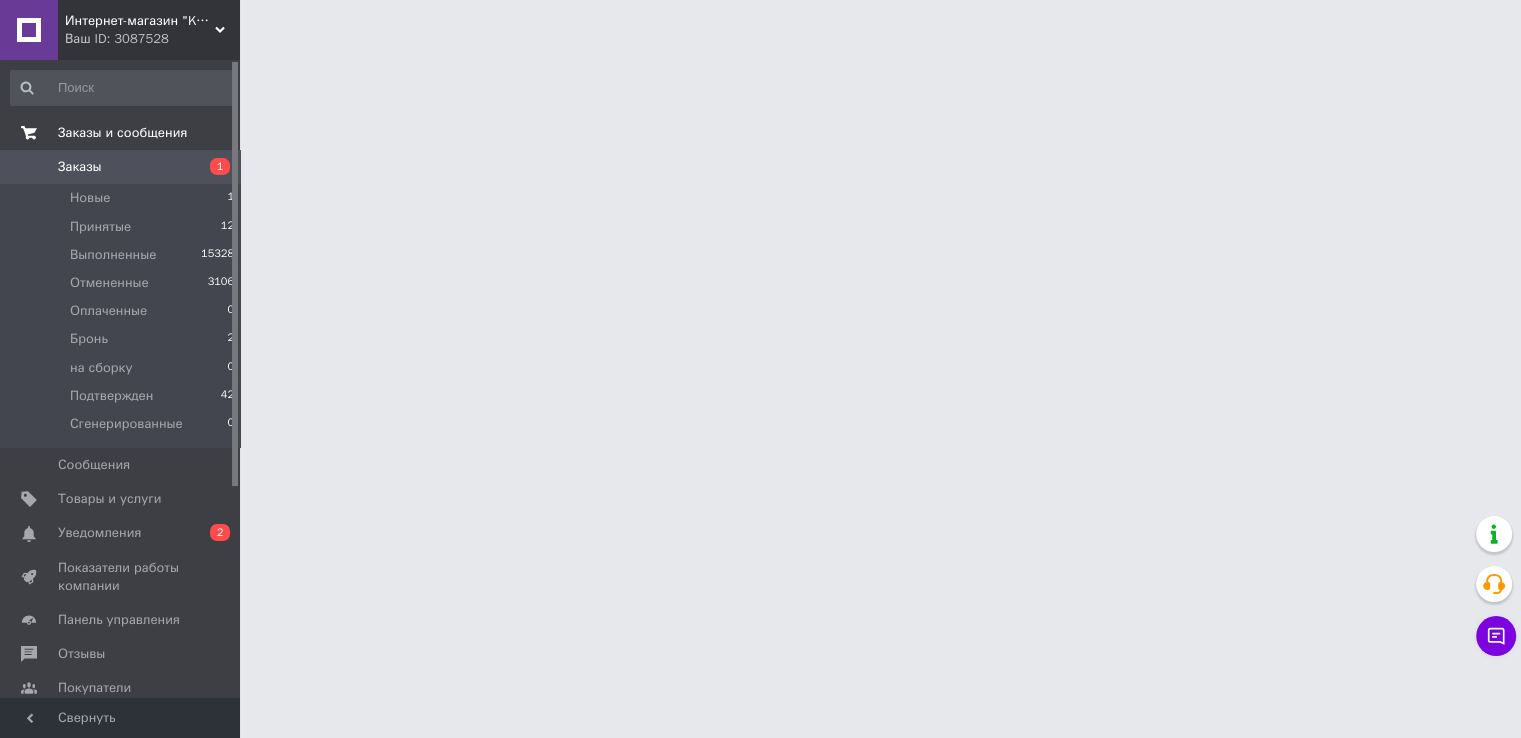 scroll, scrollTop: 0, scrollLeft: 0, axis: both 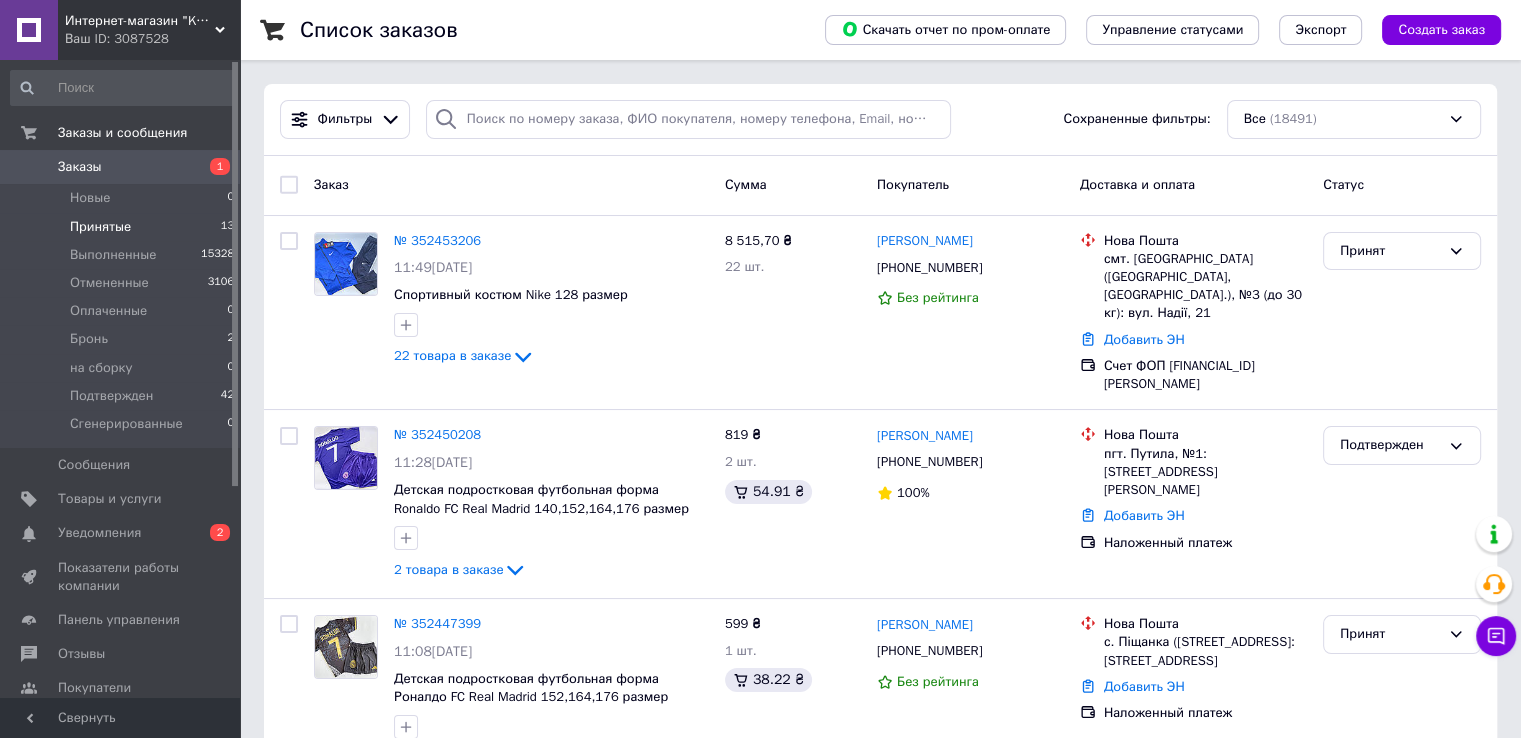 click on "Принятые" at bounding box center [100, 227] 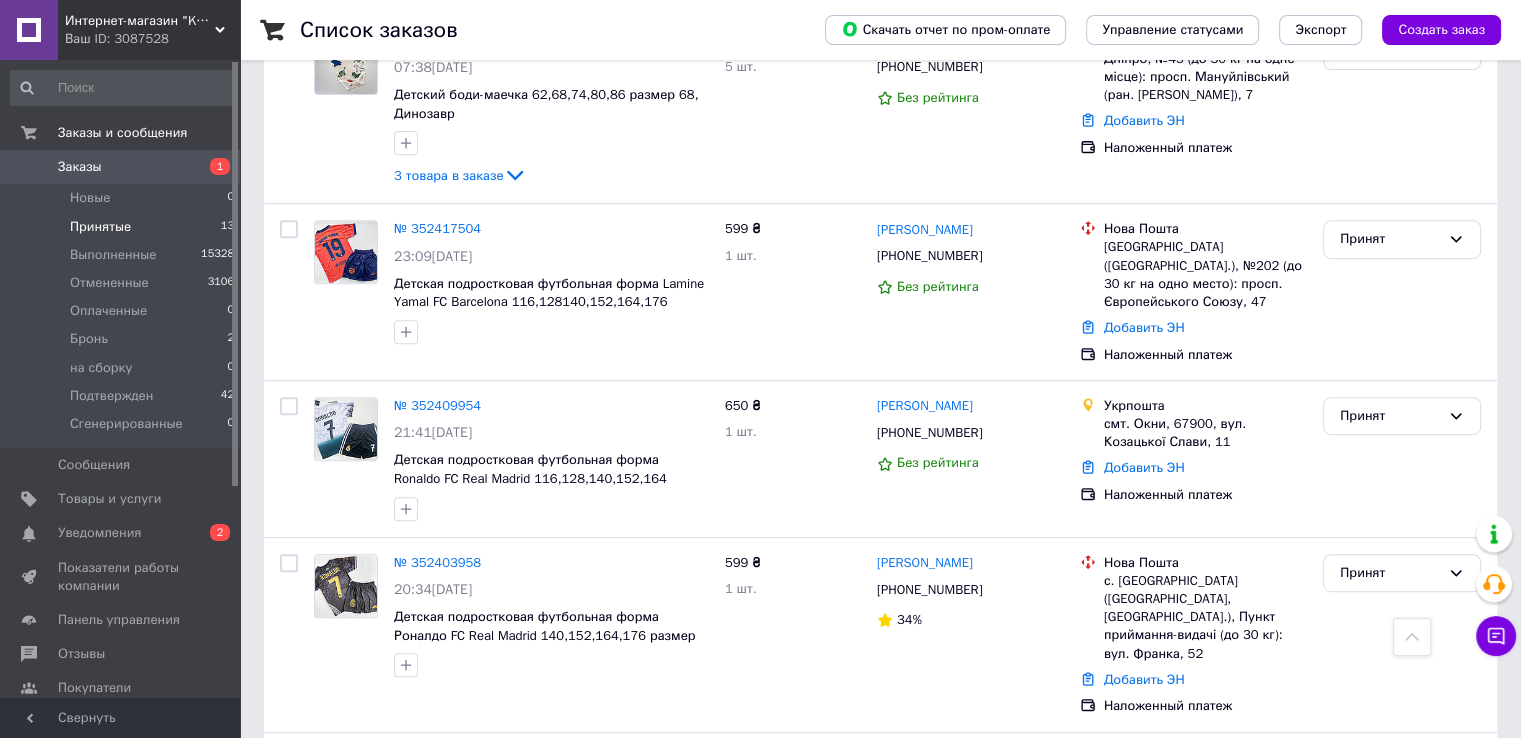 scroll, scrollTop: 1100, scrollLeft: 0, axis: vertical 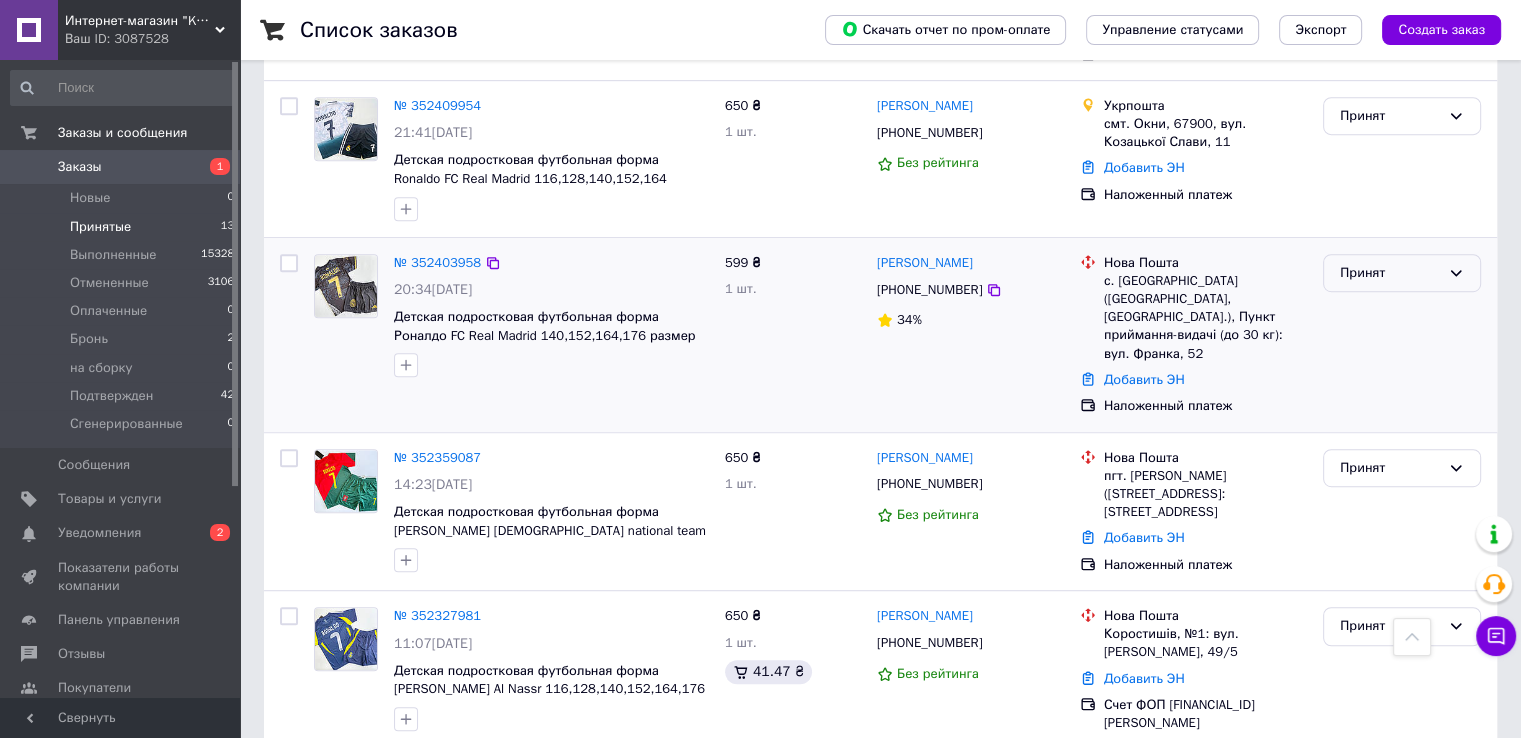 click on "Принят" at bounding box center [1390, 273] 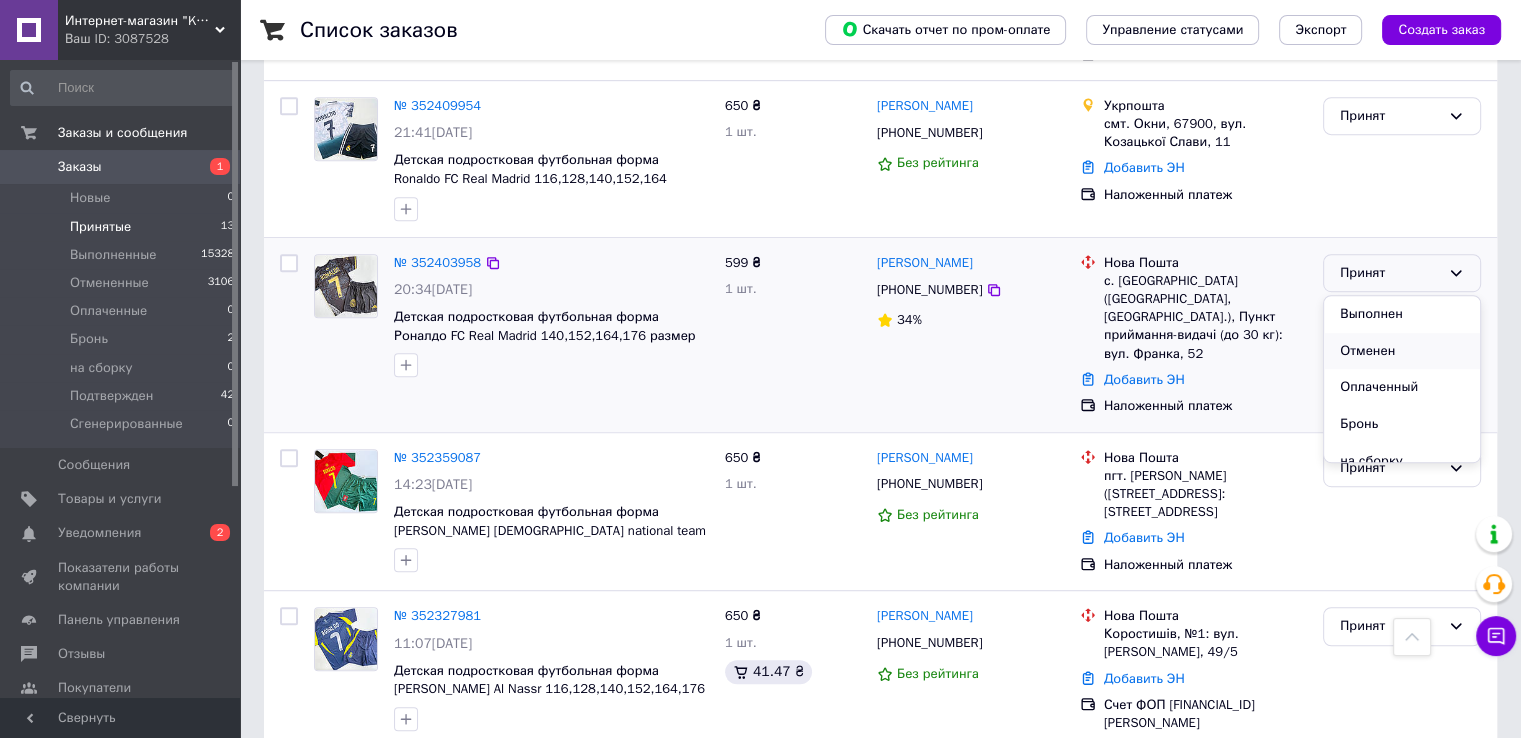 click on "Отменен" at bounding box center (1402, 351) 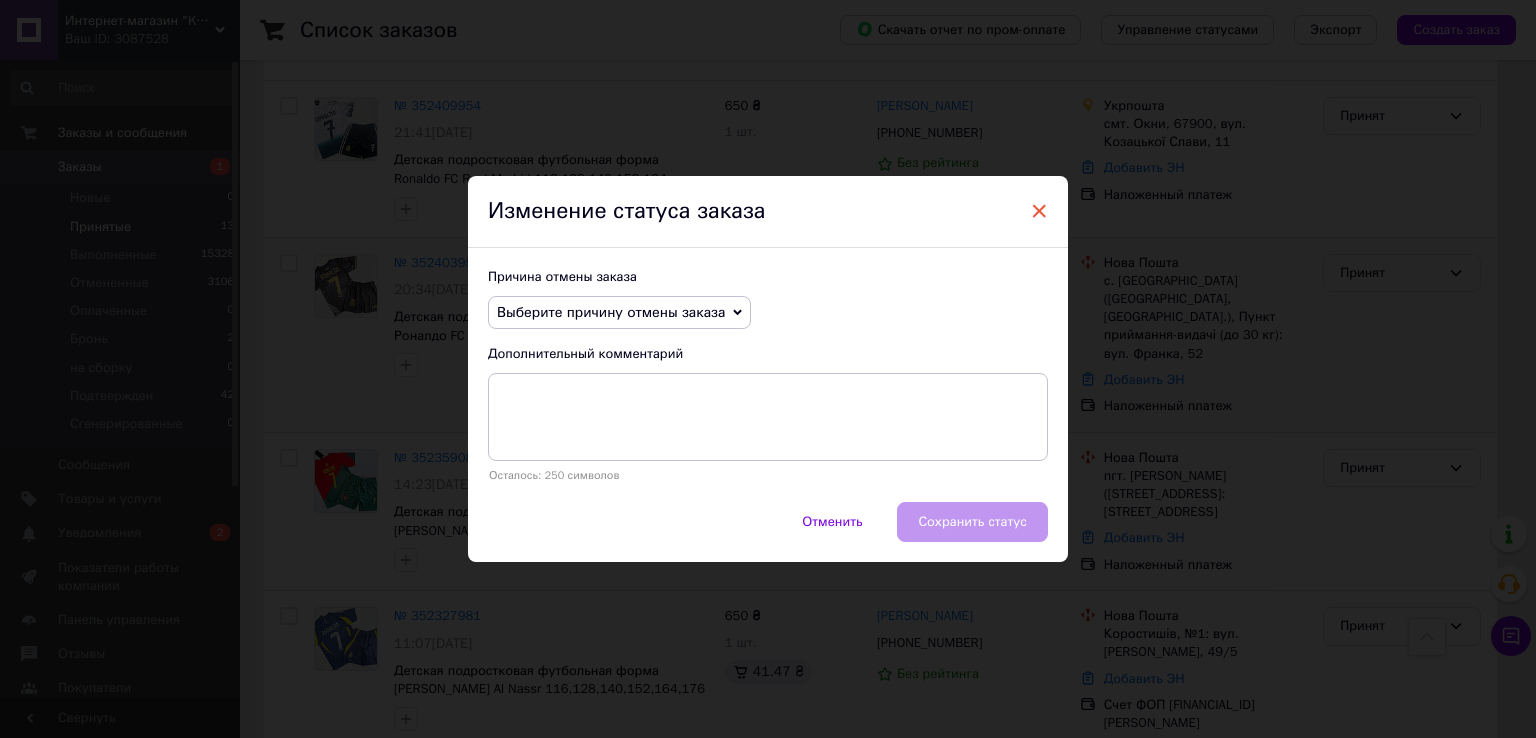 click on "×" at bounding box center [1039, 211] 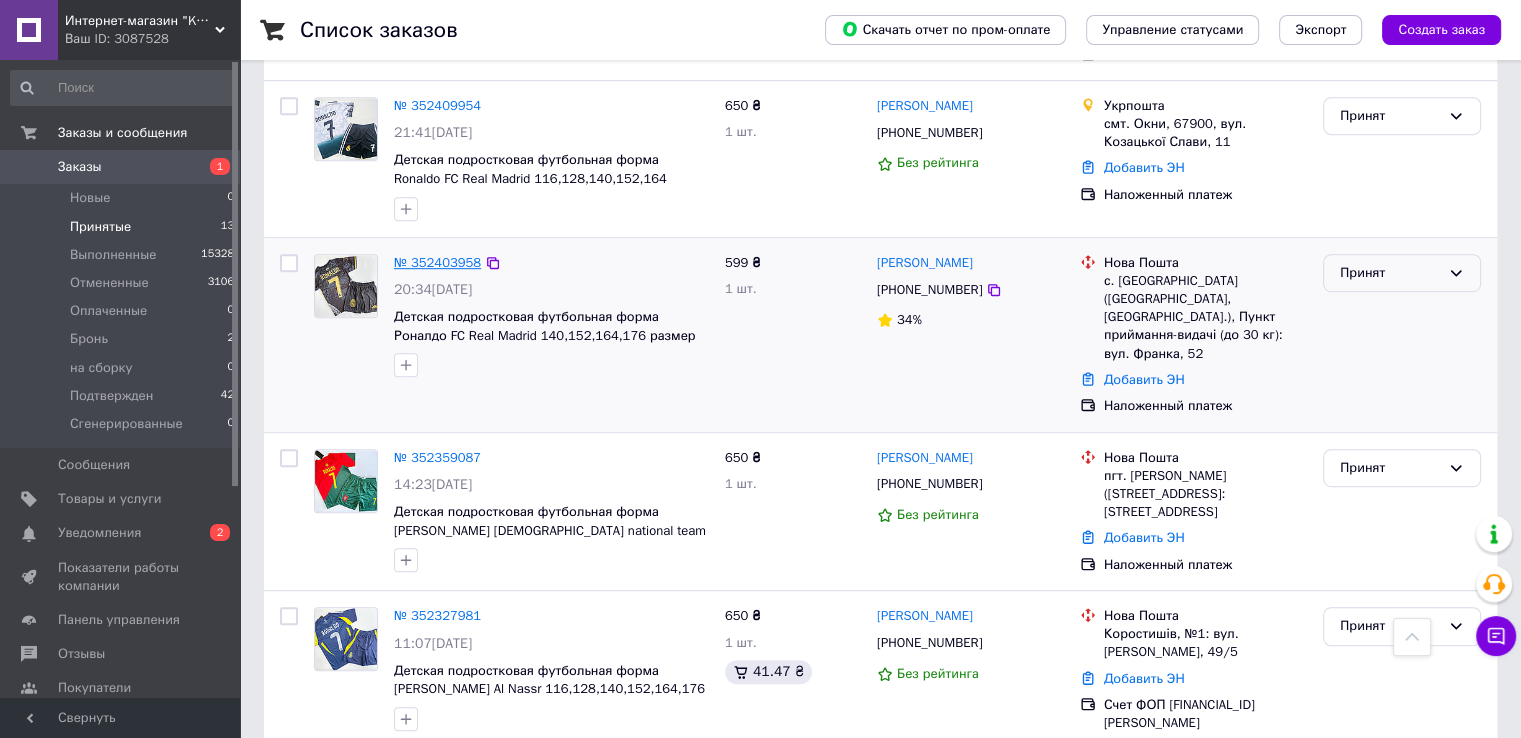 click on "№ 352403958" at bounding box center [437, 262] 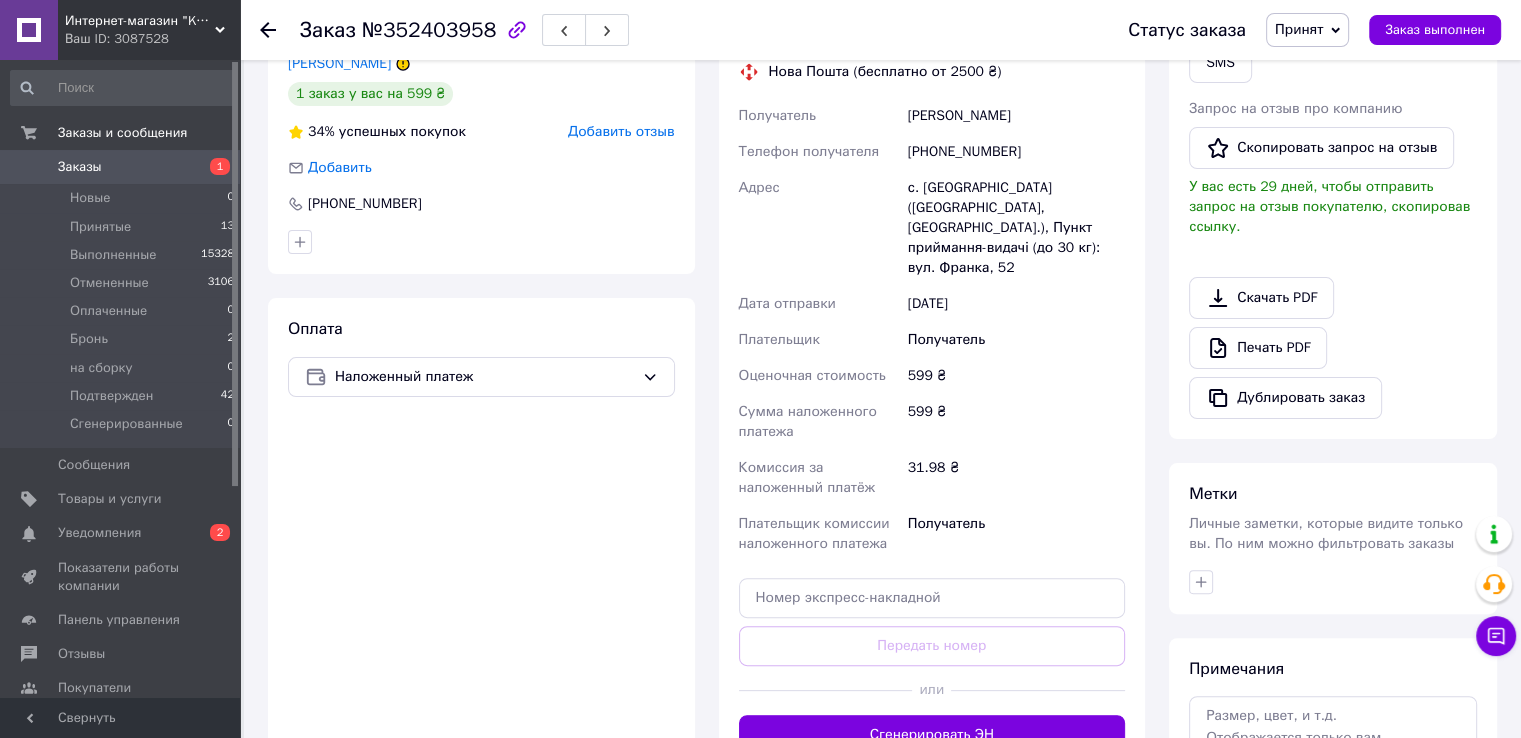 scroll, scrollTop: 156, scrollLeft: 0, axis: vertical 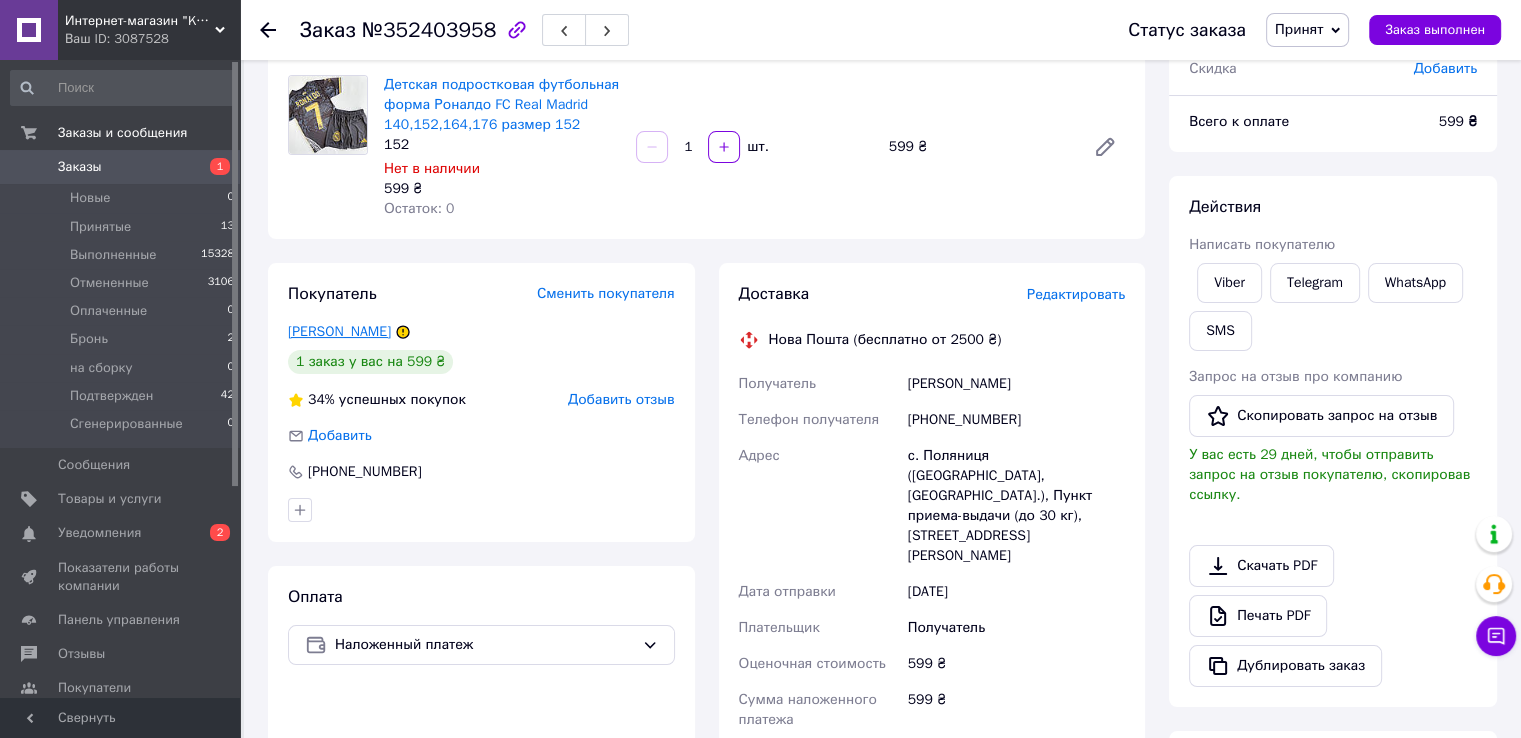 click on "[PERSON_NAME]" at bounding box center (339, 331) 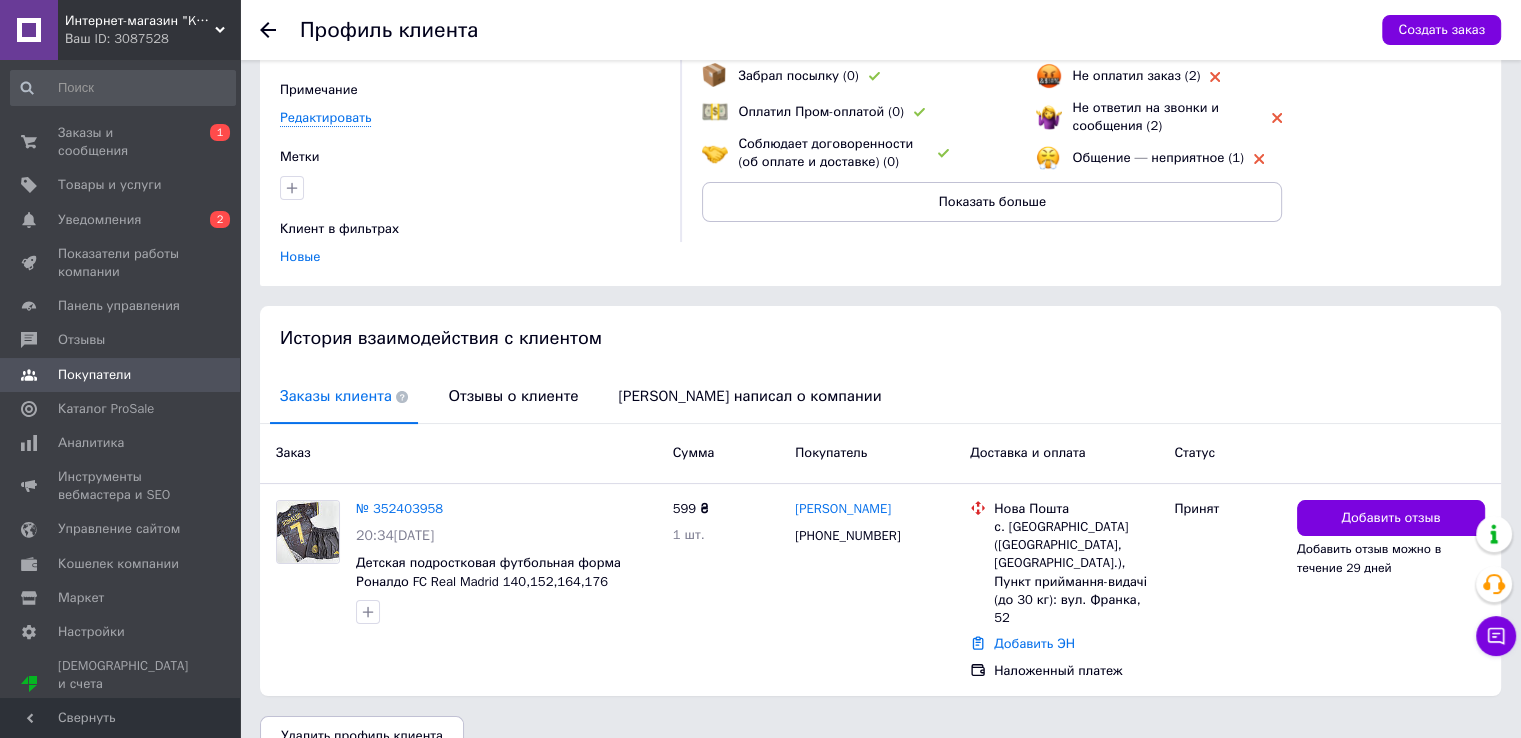 scroll, scrollTop: 176, scrollLeft: 0, axis: vertical 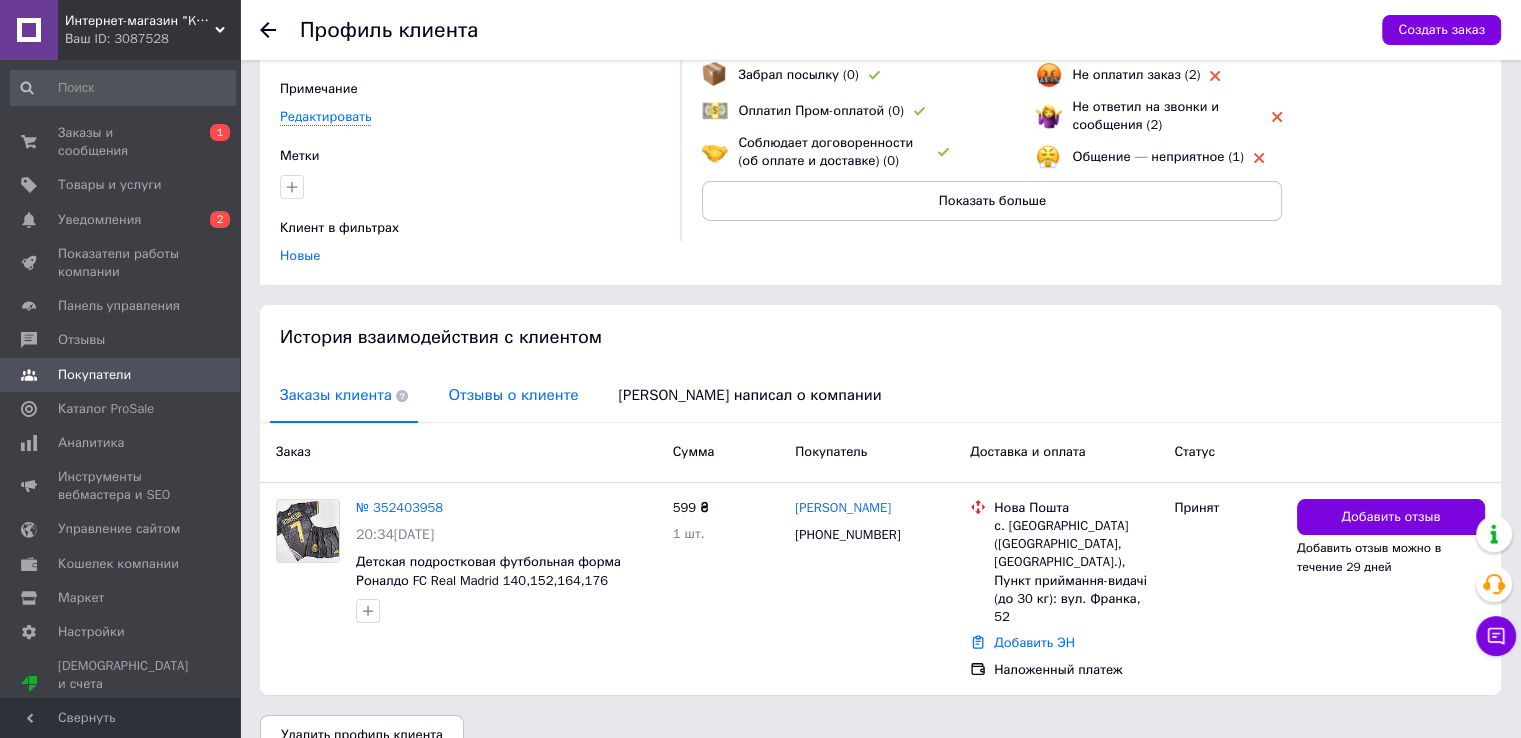 click on "Отзывы о клиенте" at bounding box center [513, 395] 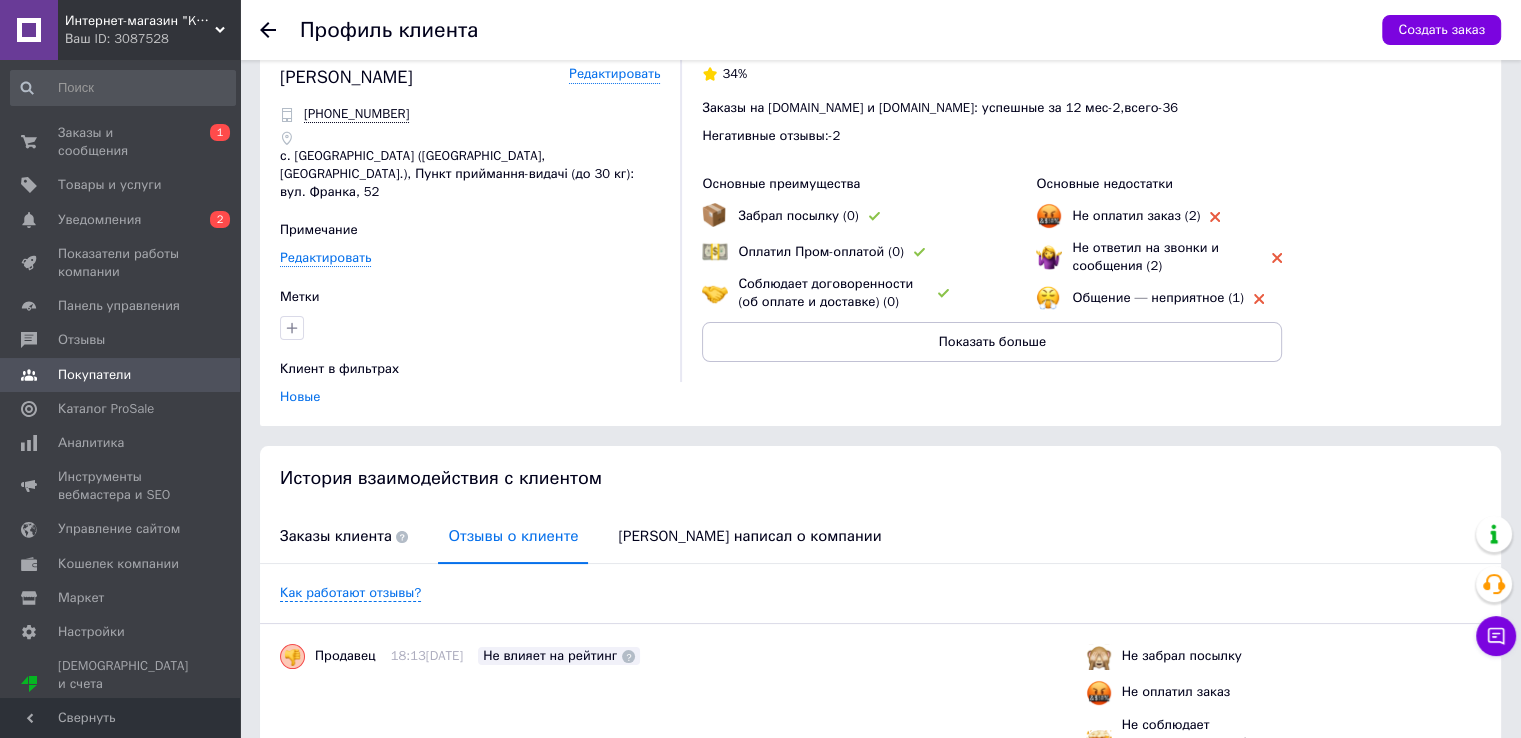 scroll, scrollTop: 0, scrollLeft: 0, axis: both 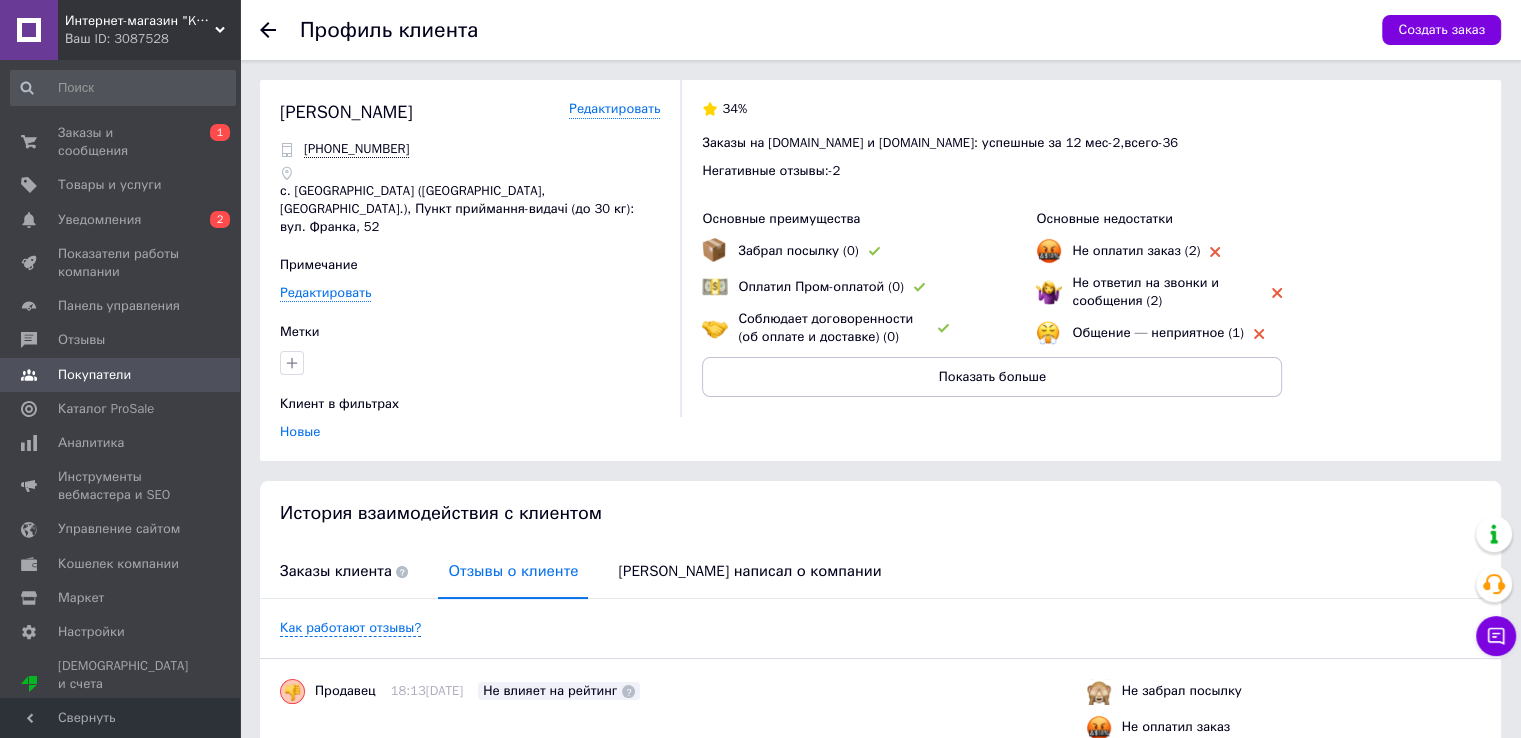click 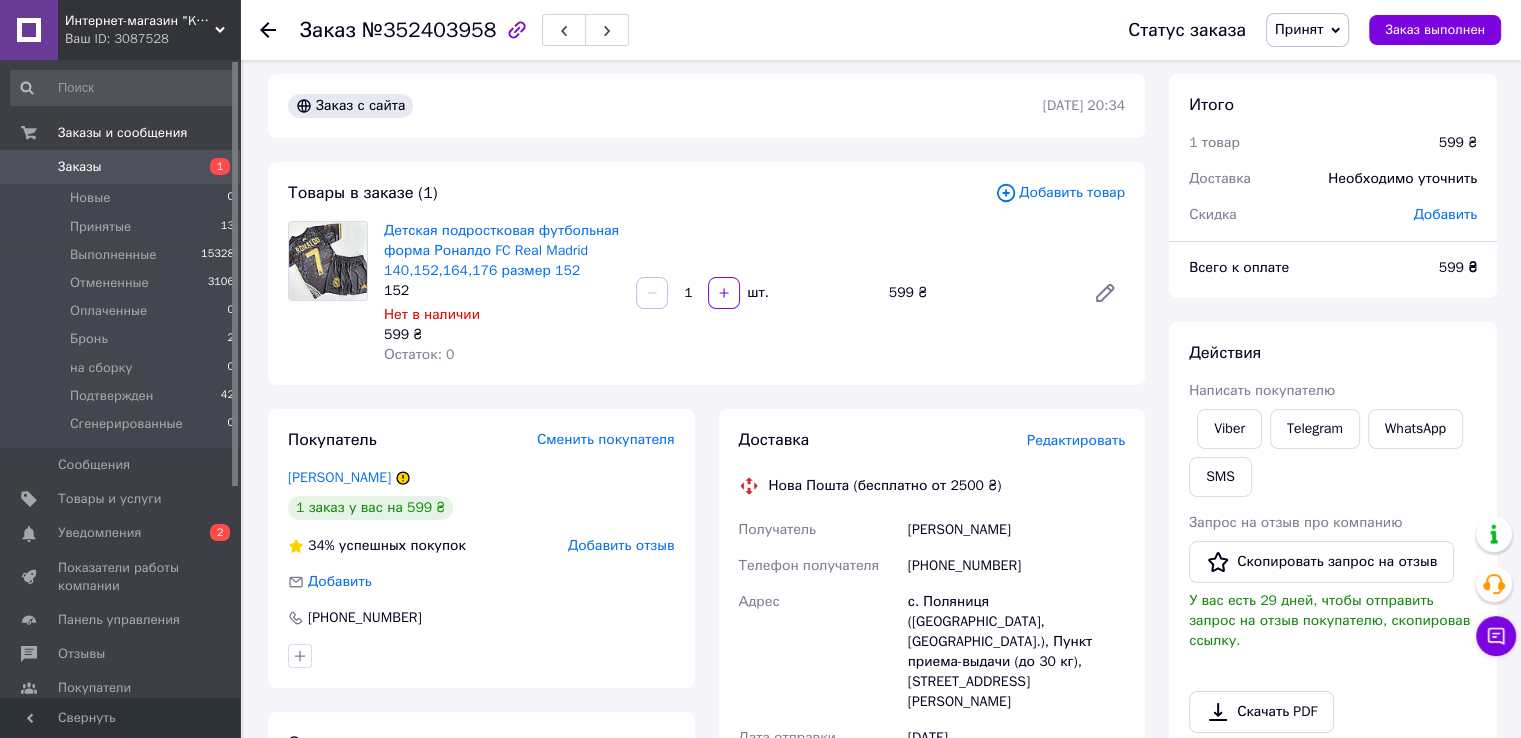 scroll, scrollTop: 0, scrollLeft: 0, axis: both 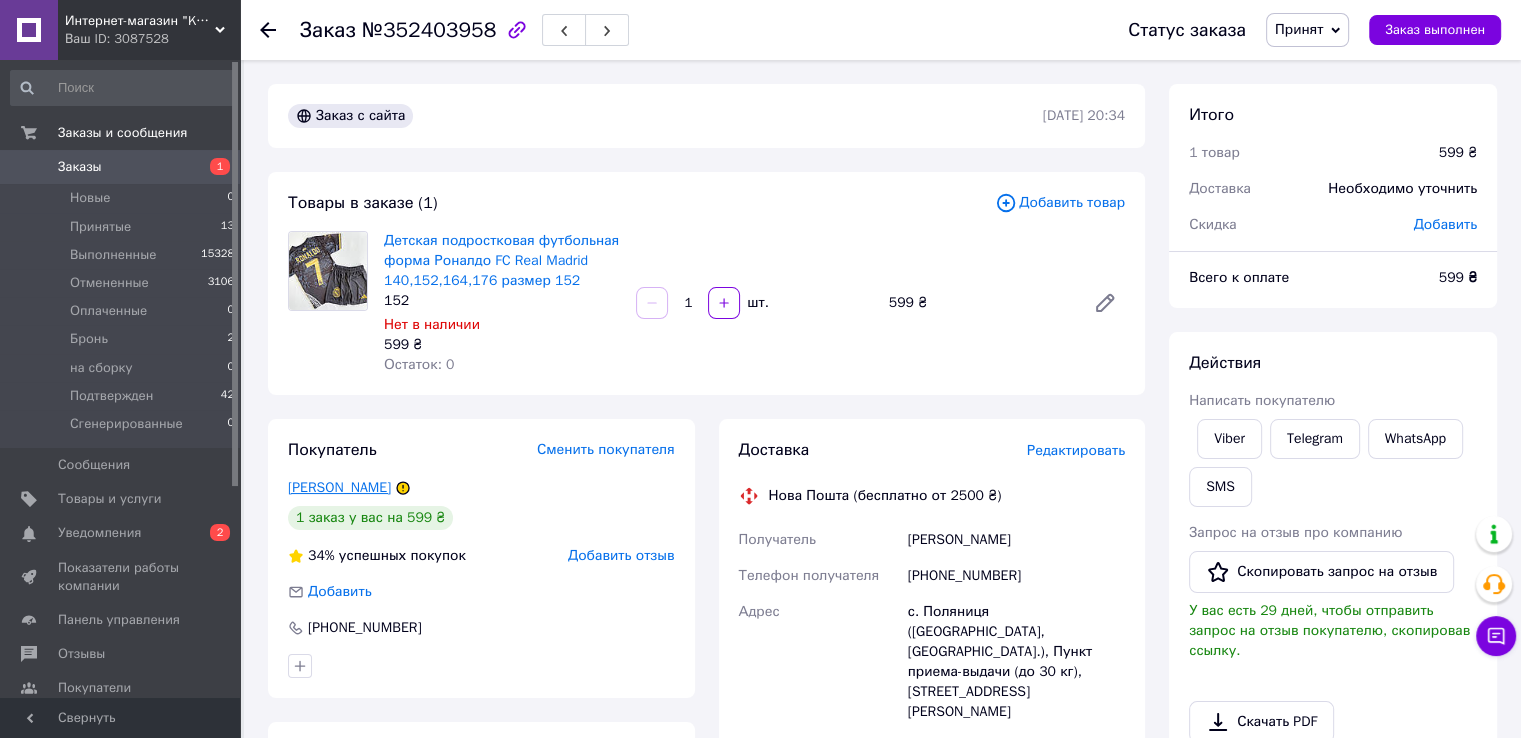 click on "[PERSON_NAME]" at bounding box center (339, 487) 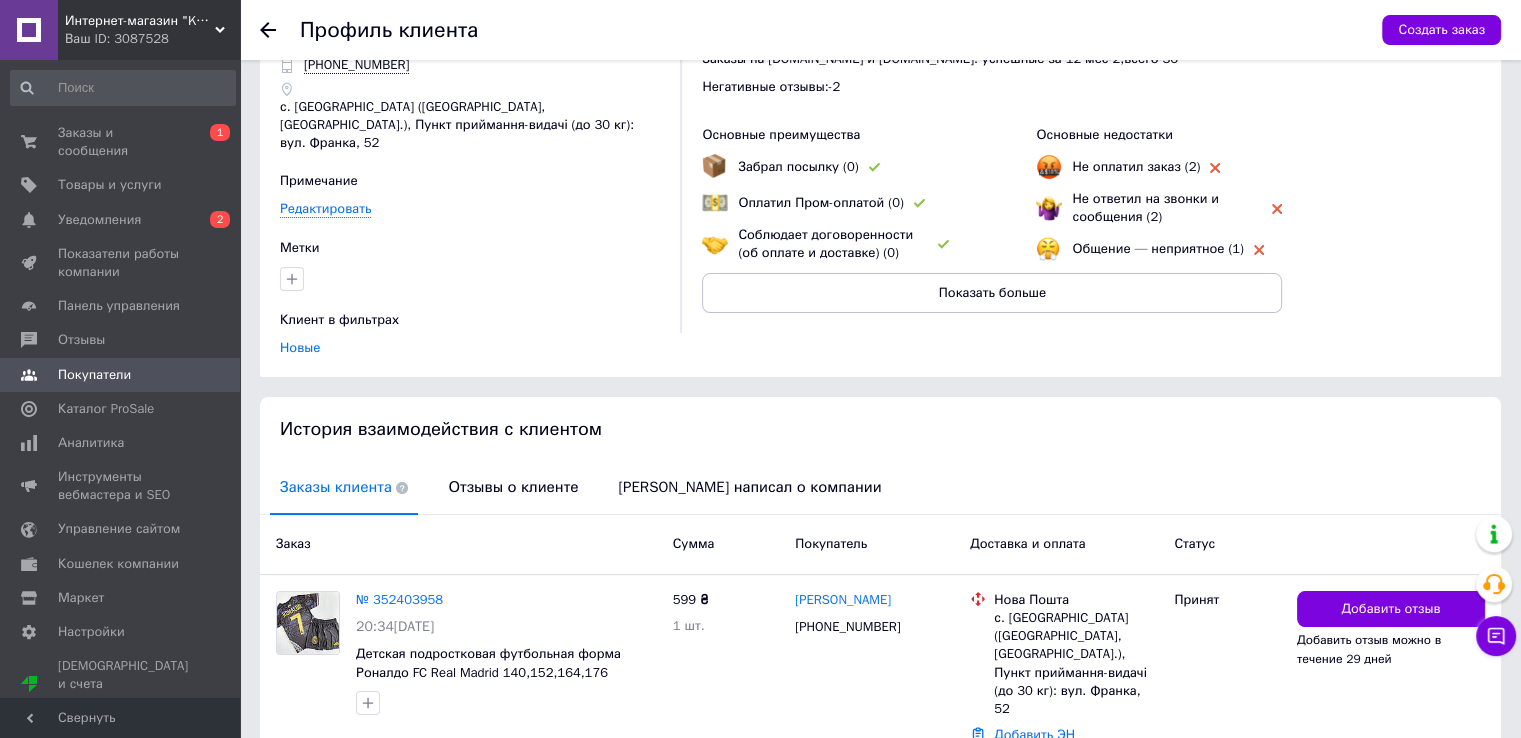scroll, scrollTop: 176, scrollLeft: 0, axis: vertical 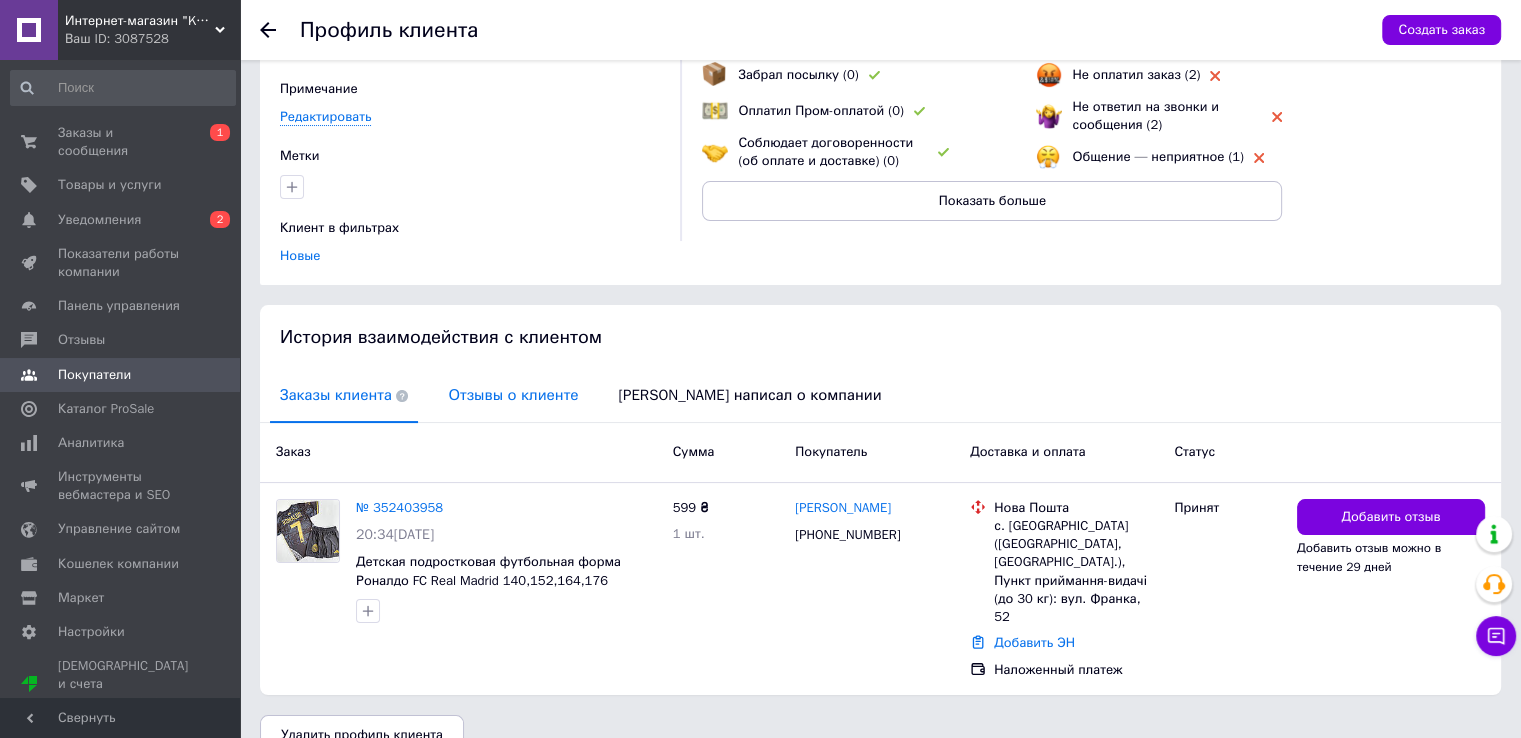 click on "Отзывы о клиенте" at bounding box center [513, 395] 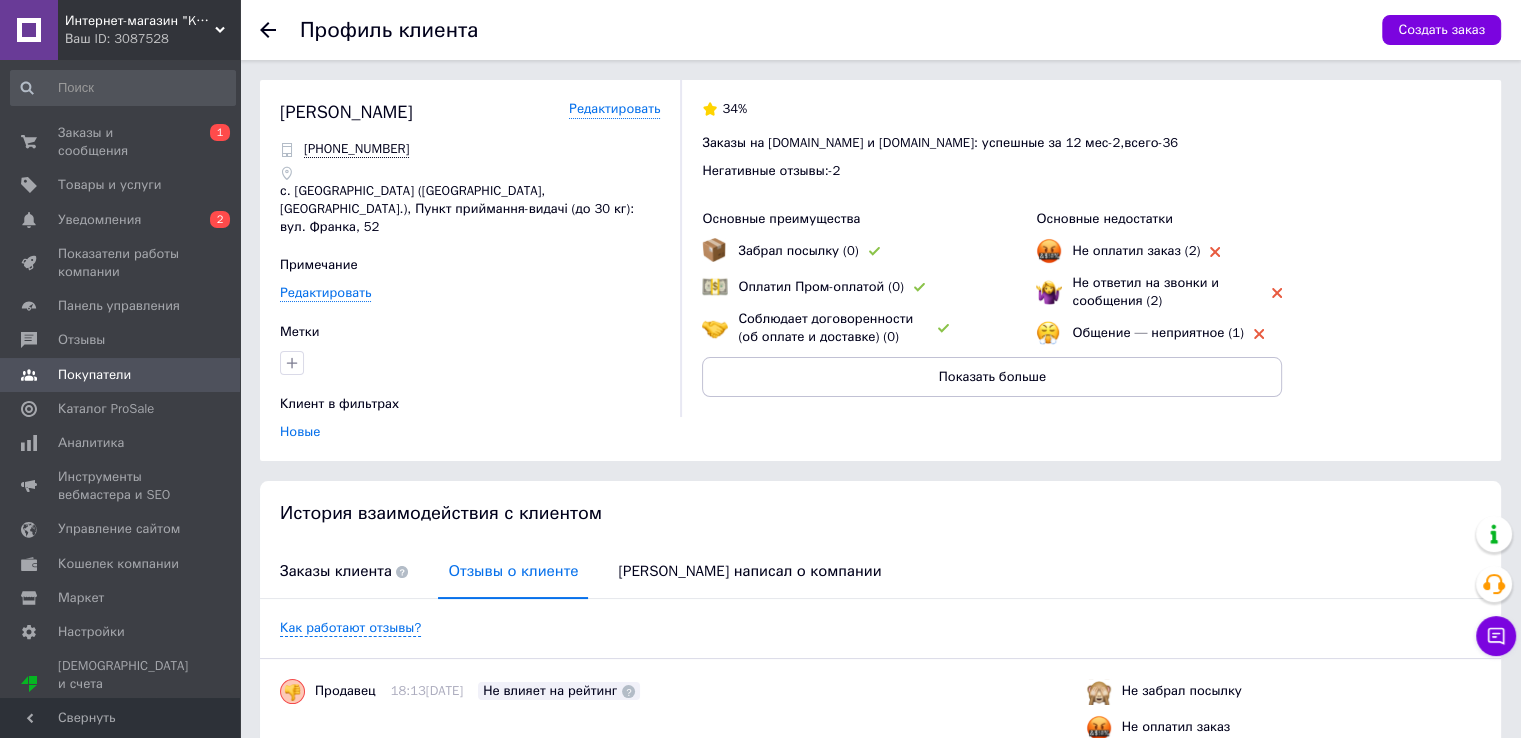 scroll, scrollTop: 0, scrollLeft: 0, axis: both 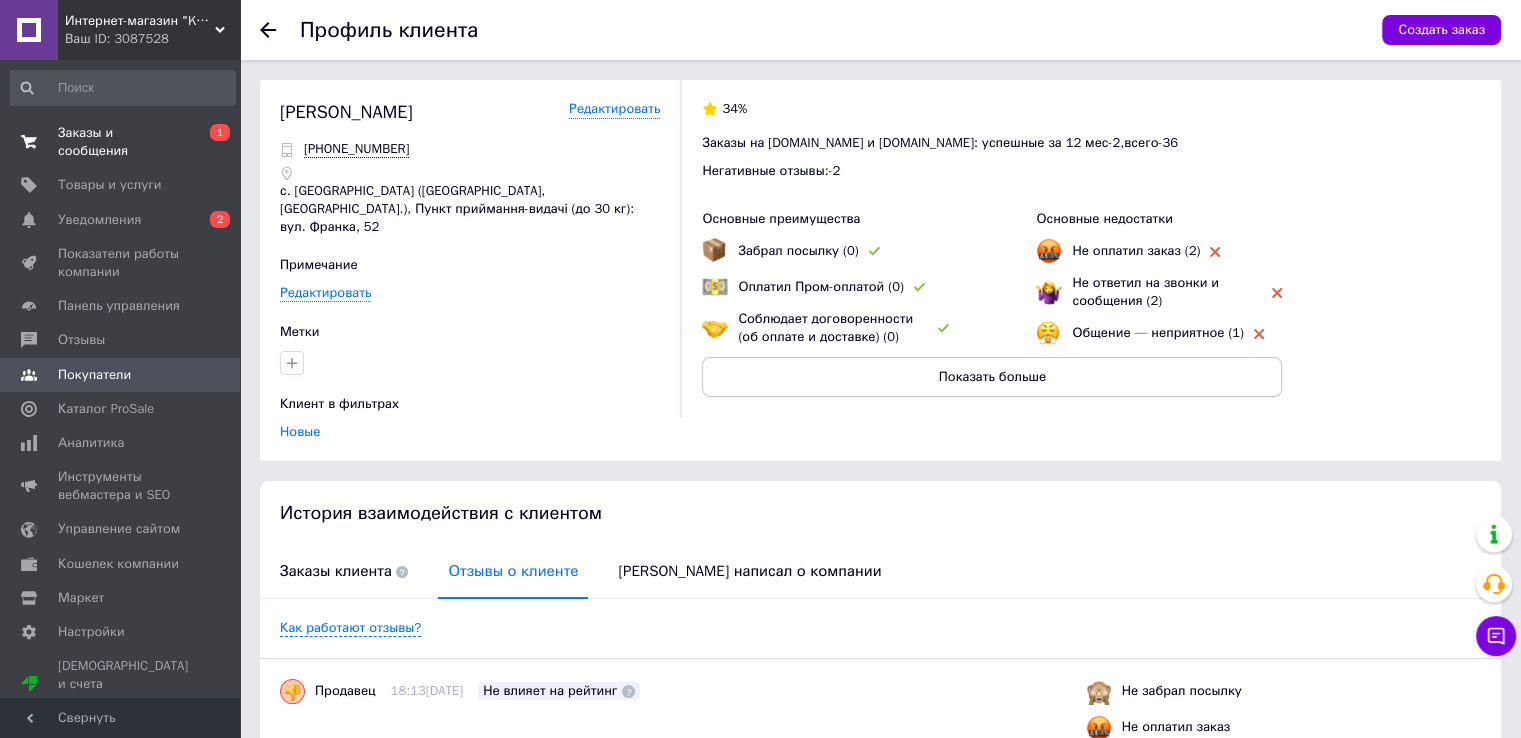 click on "Заказы и сообщения" at bounding box center [121, 142] 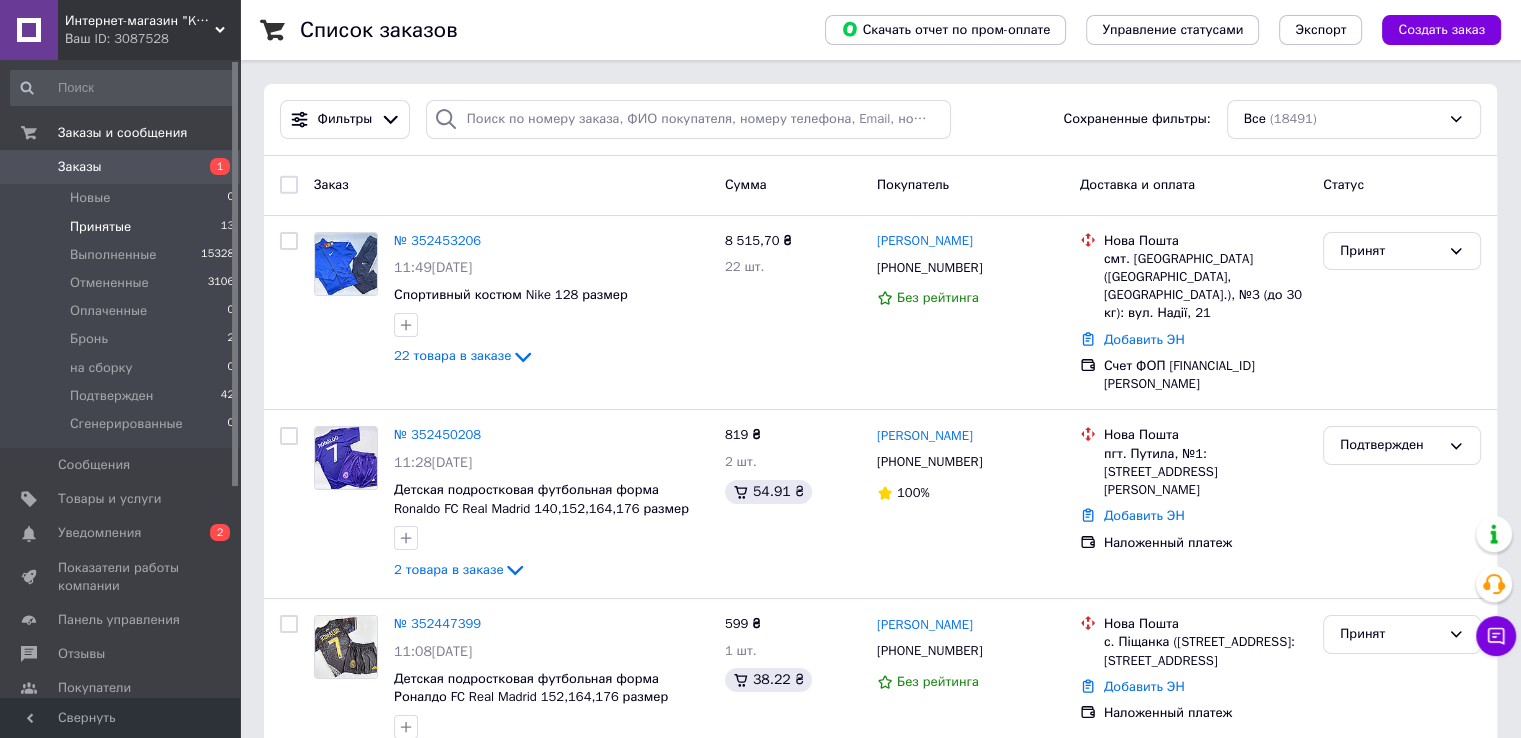 click on "Принятые" at bounding box center (100, 227) 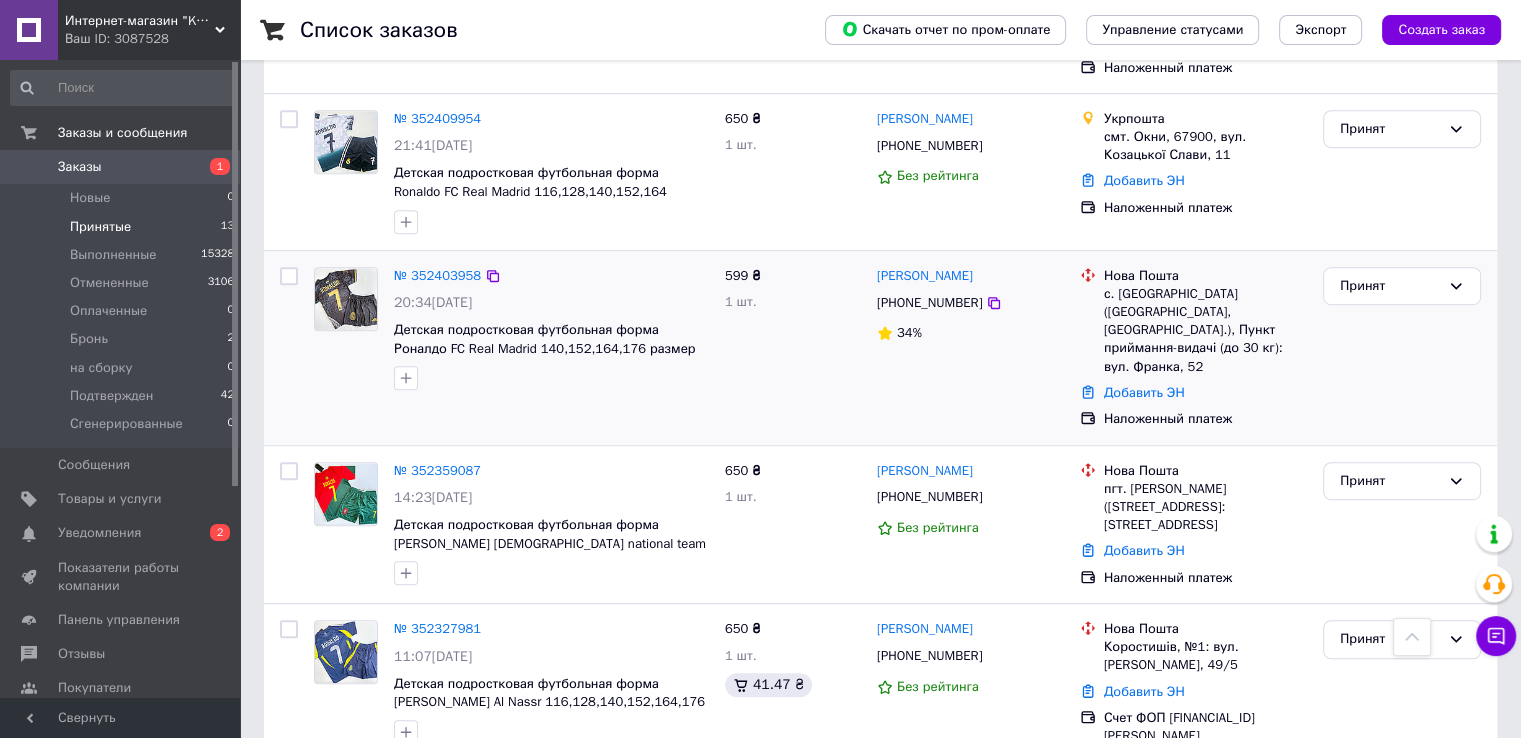 scroll, scrollTop: 1100, scrollLeft: 0, axis: vertical 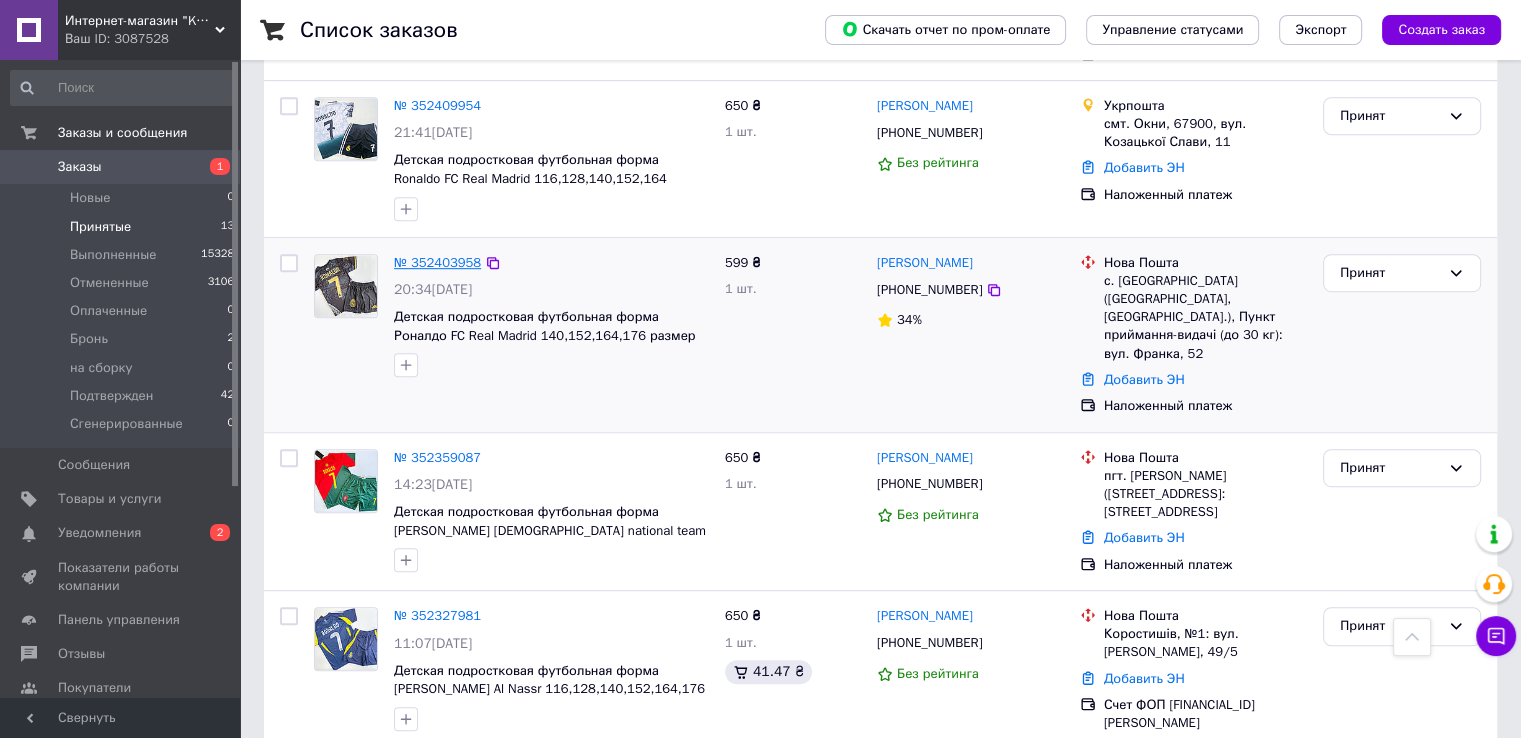 click on "№ 352403958" at bounding box center (437, 262) 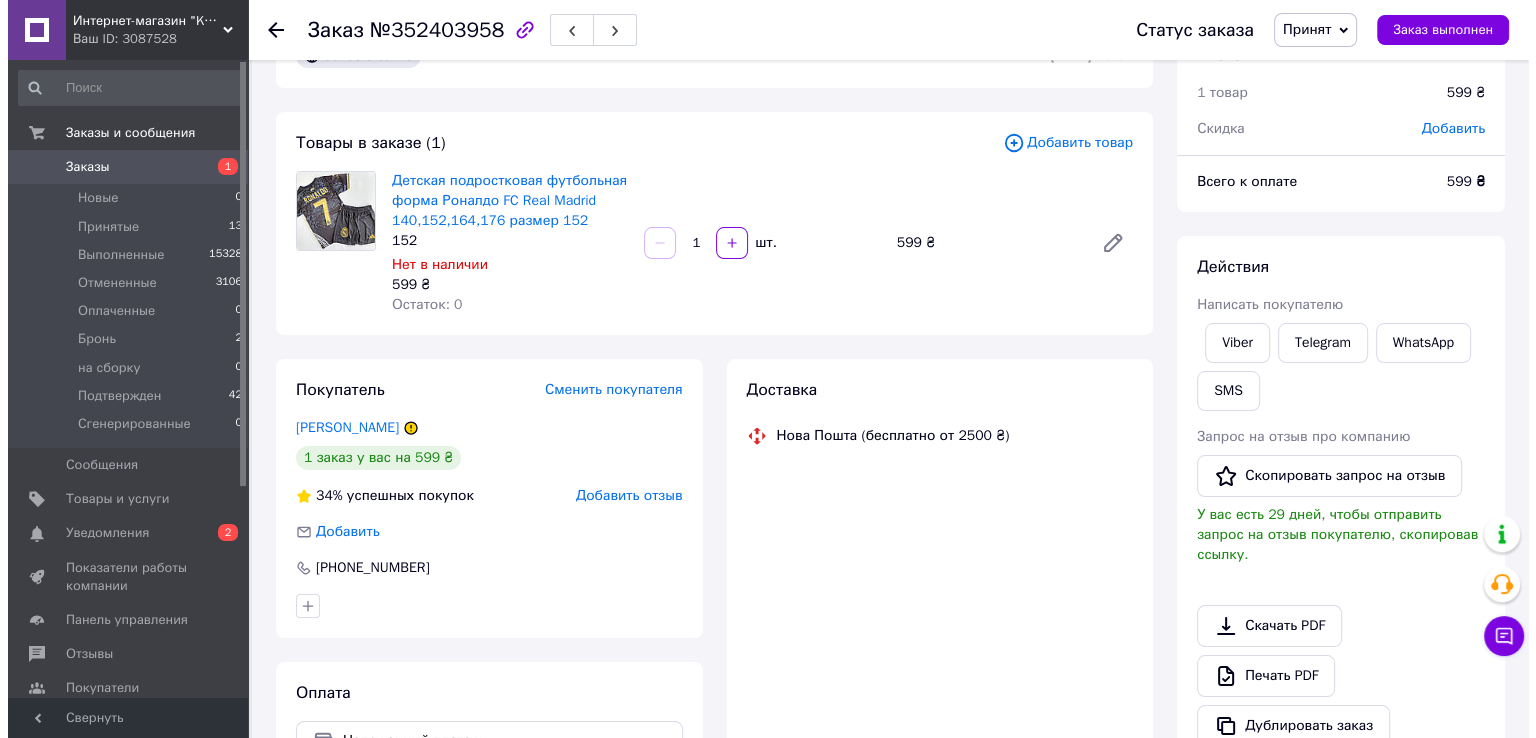 scroll, scrollTop: 55, scrollLeft: 0, axis: vertical 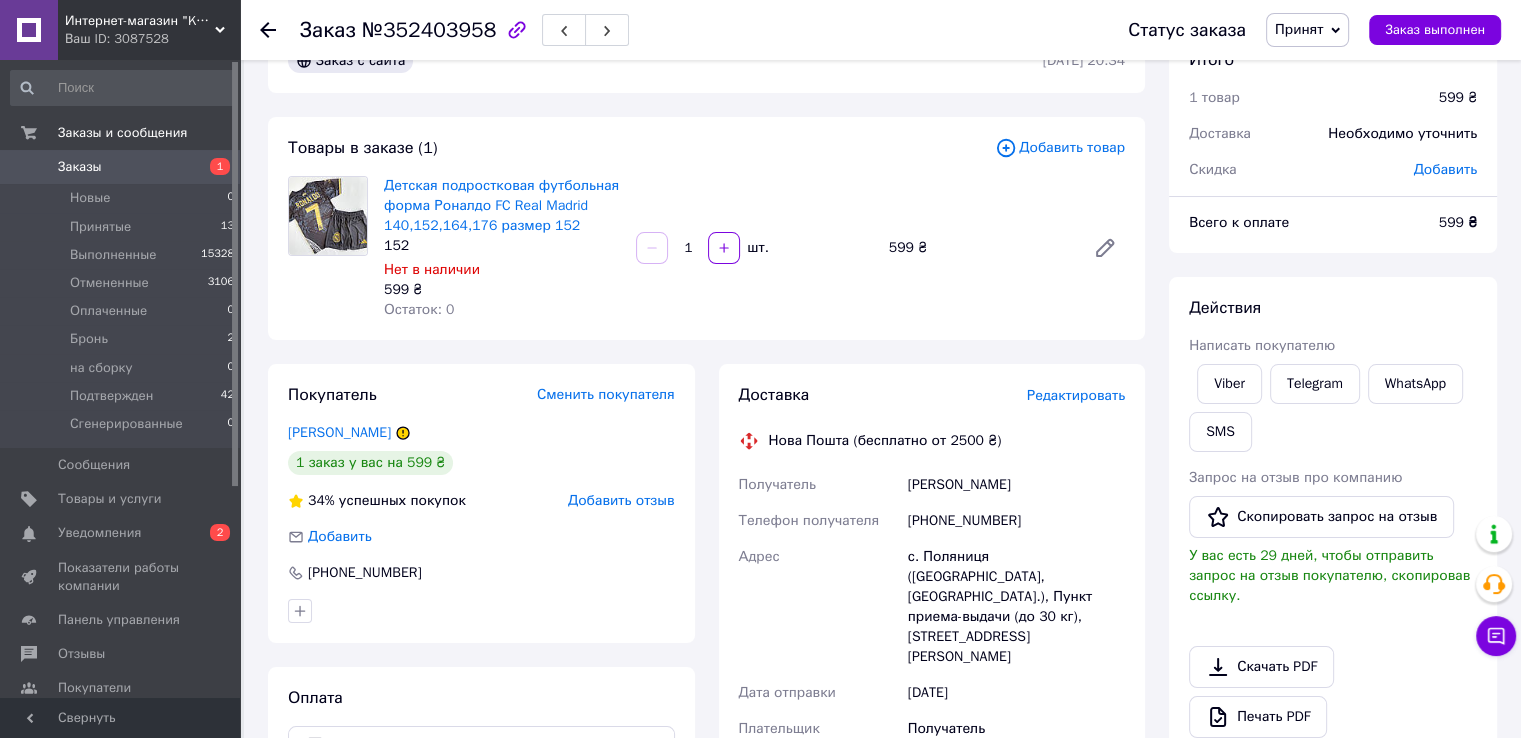 click on "Добавить товар" at bounding box center (1060, 148) 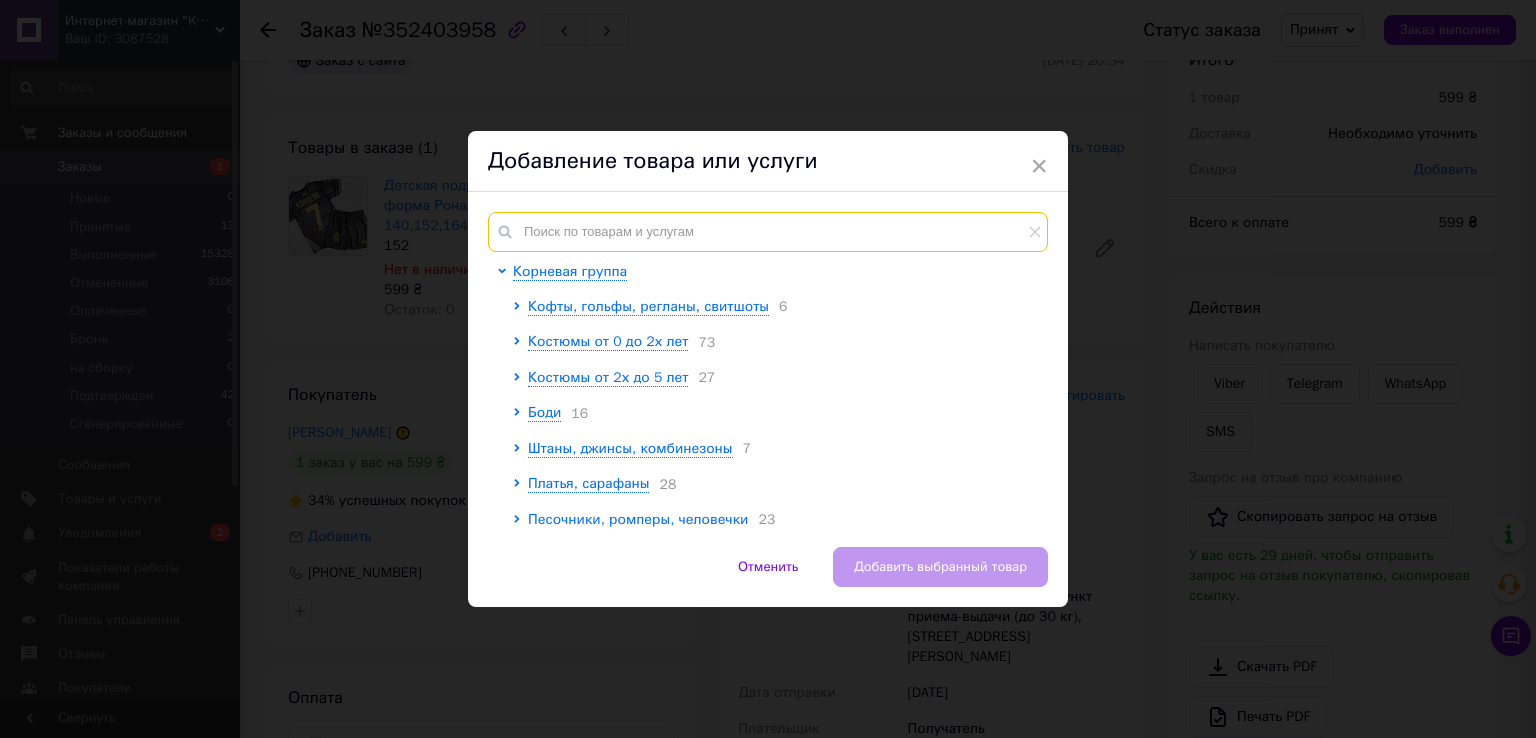 click at bounding box center (768, 232) 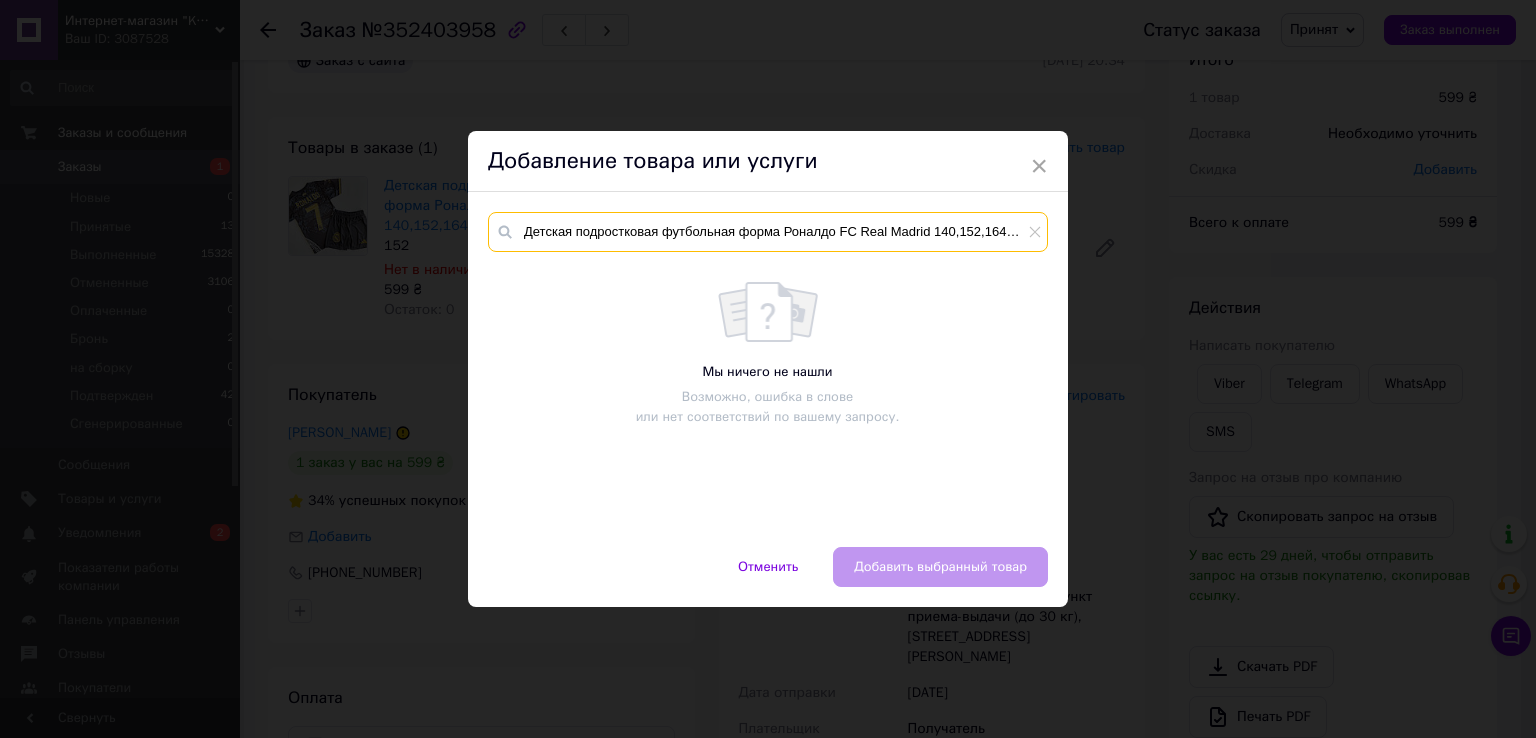 scroll, scrollTop: 0, scrollLeft: 81, axis: horizontal 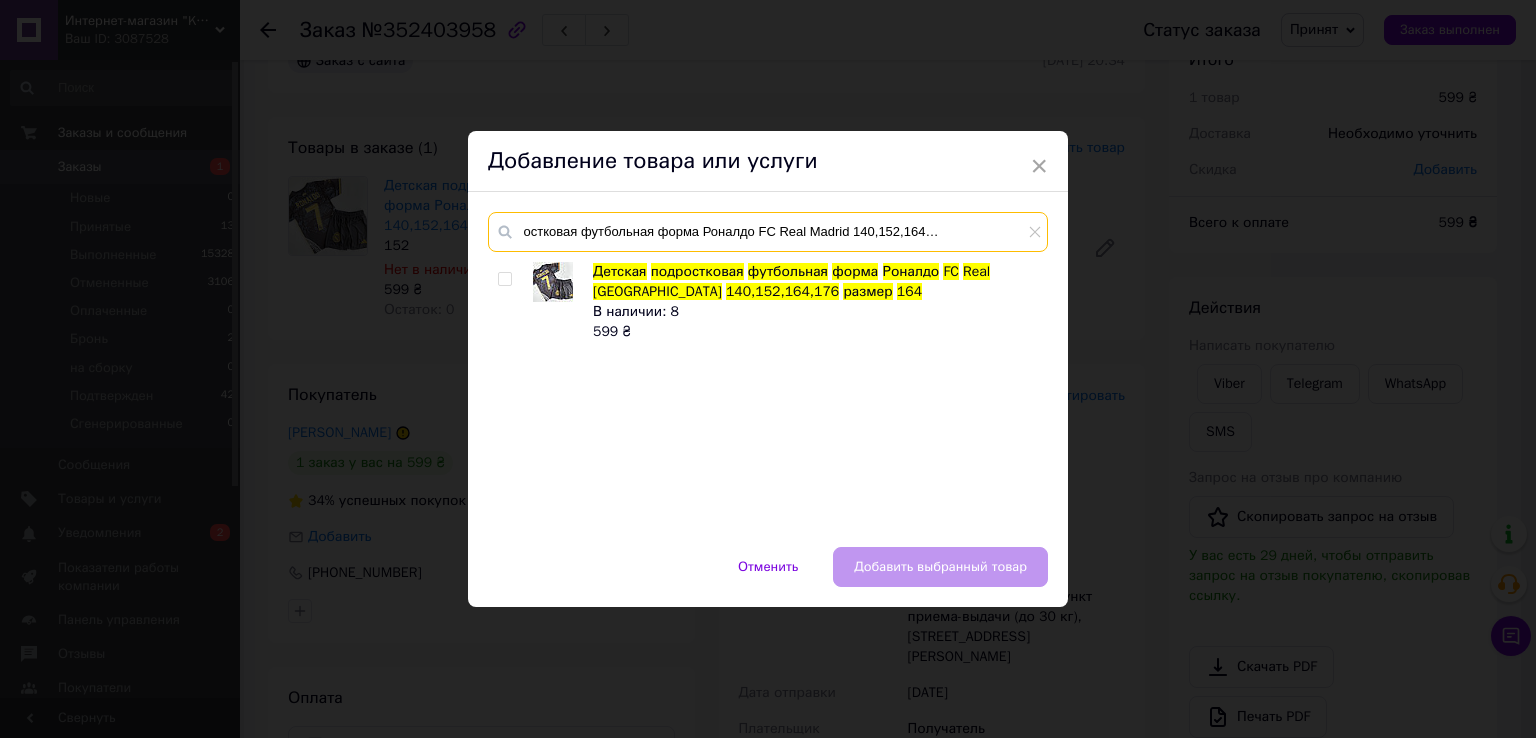type on "Детская подростковая футбольная форма Роналдо FC Real Madrid 140,152,164,176 размер 164" 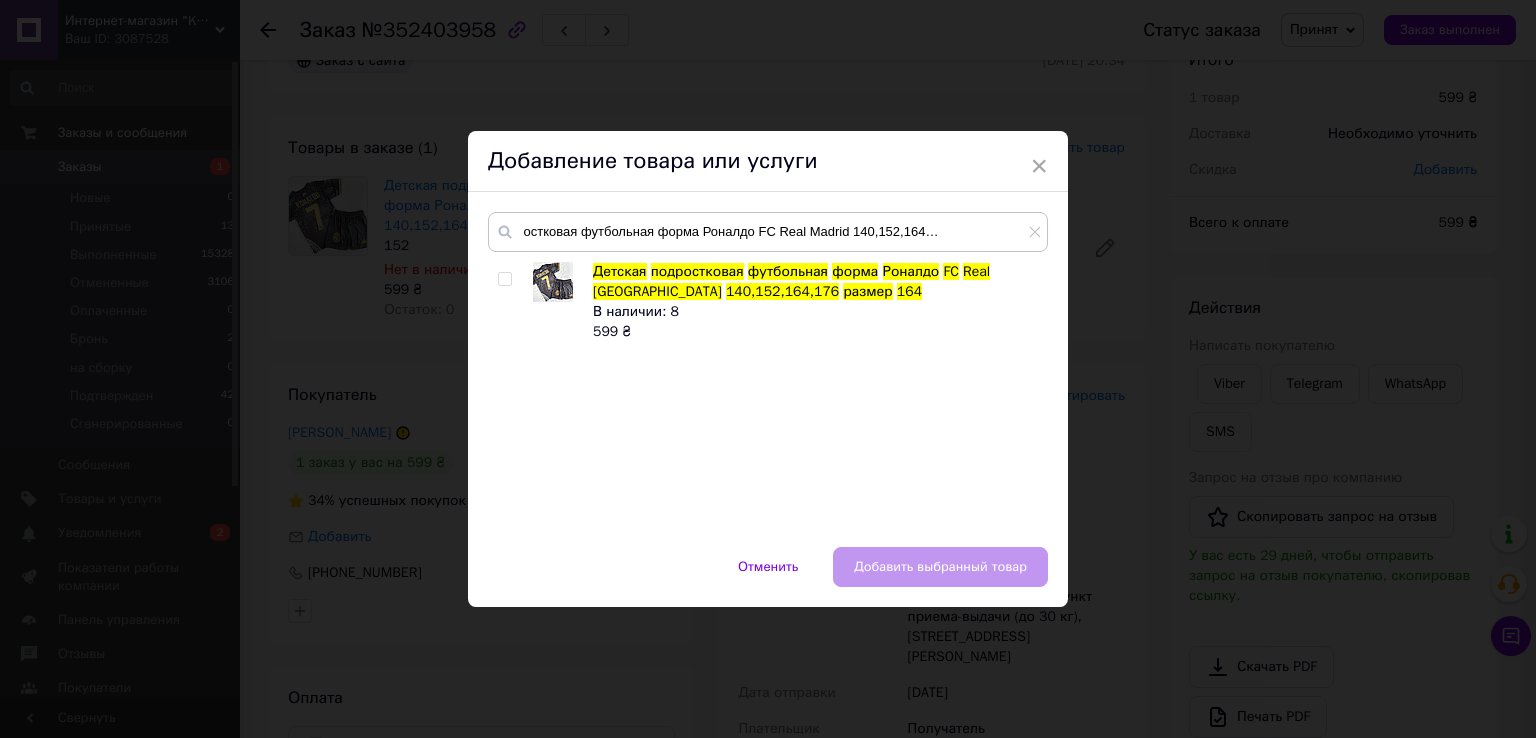 click at bounding box center (504, 279) 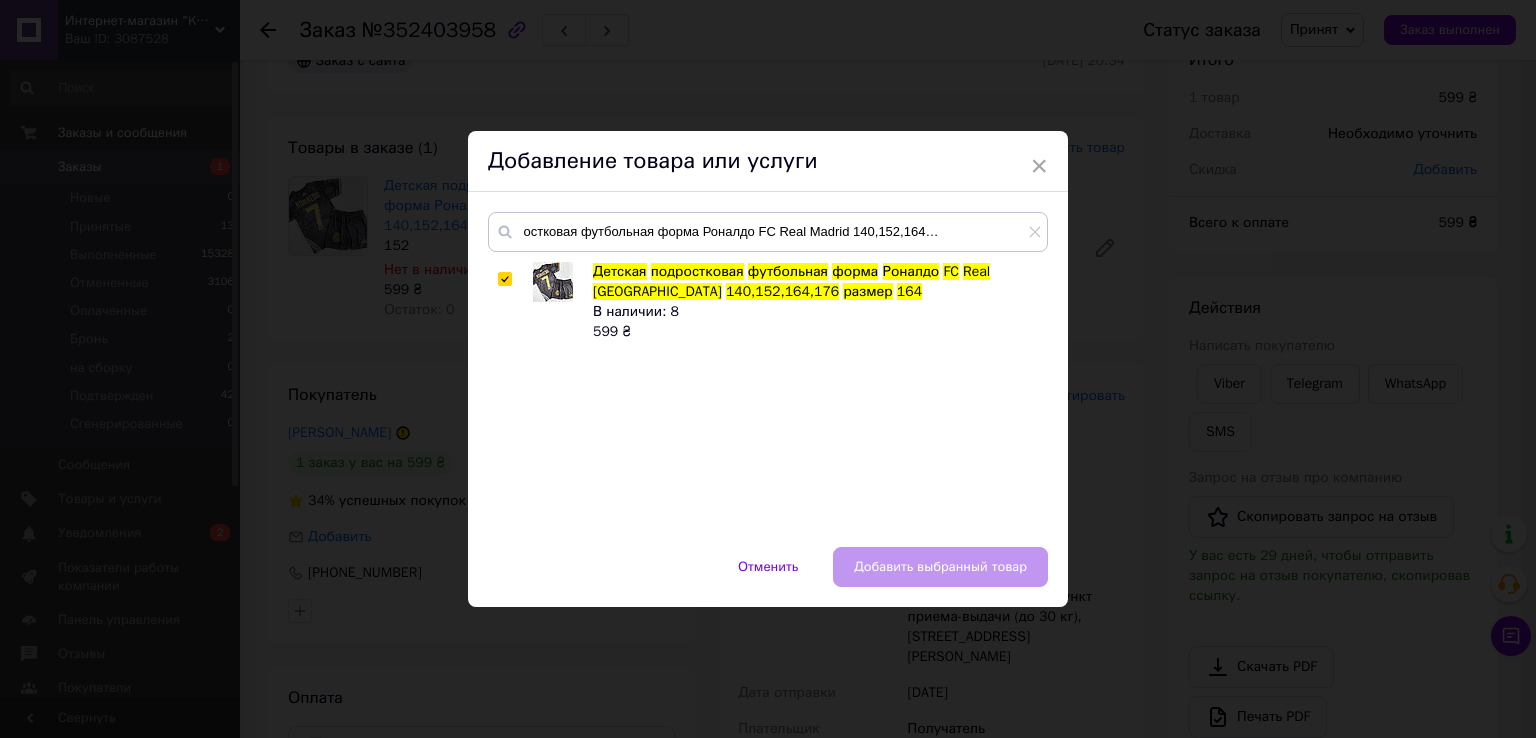 checkbox on "true" 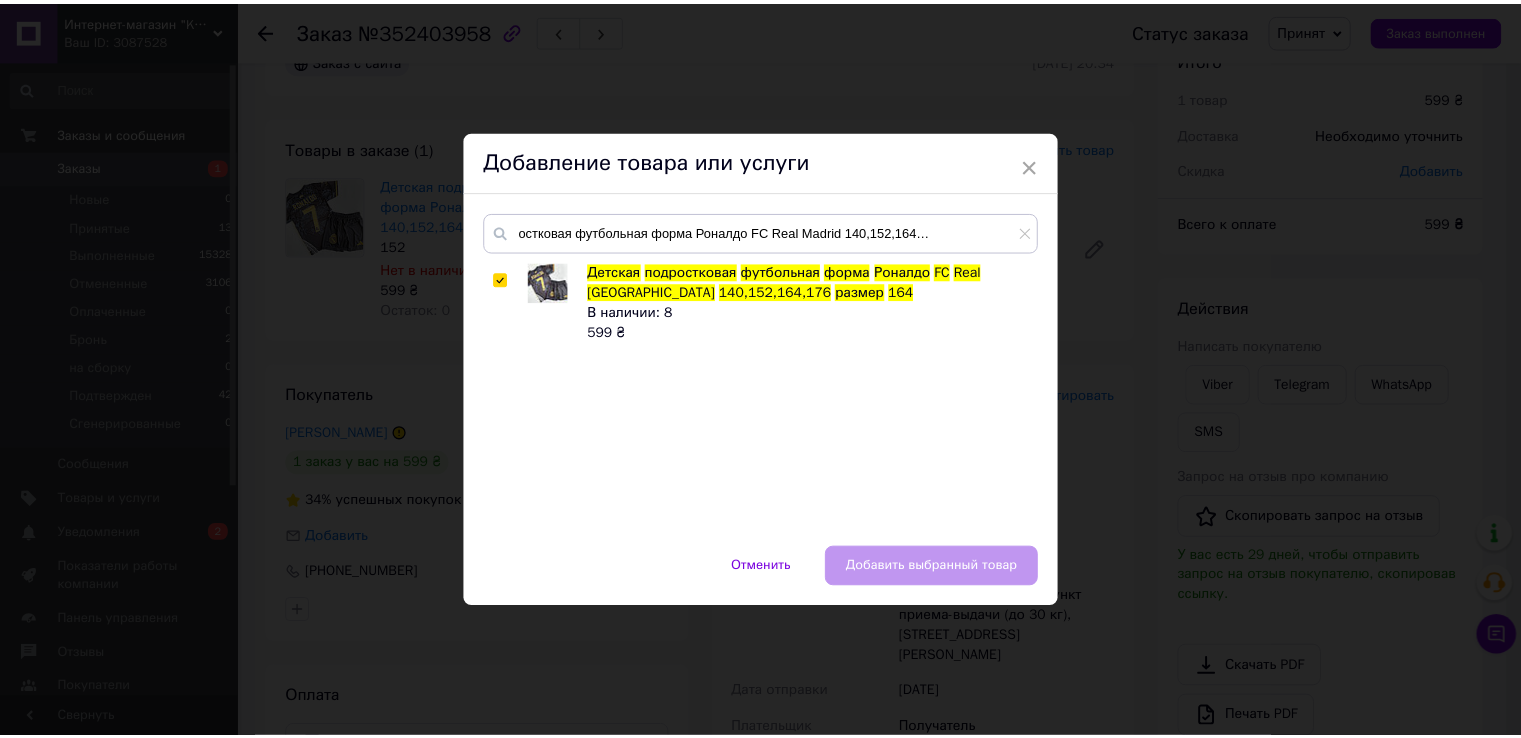 scroll, scrollTop: 0, scrollLeft: 0, axis: both 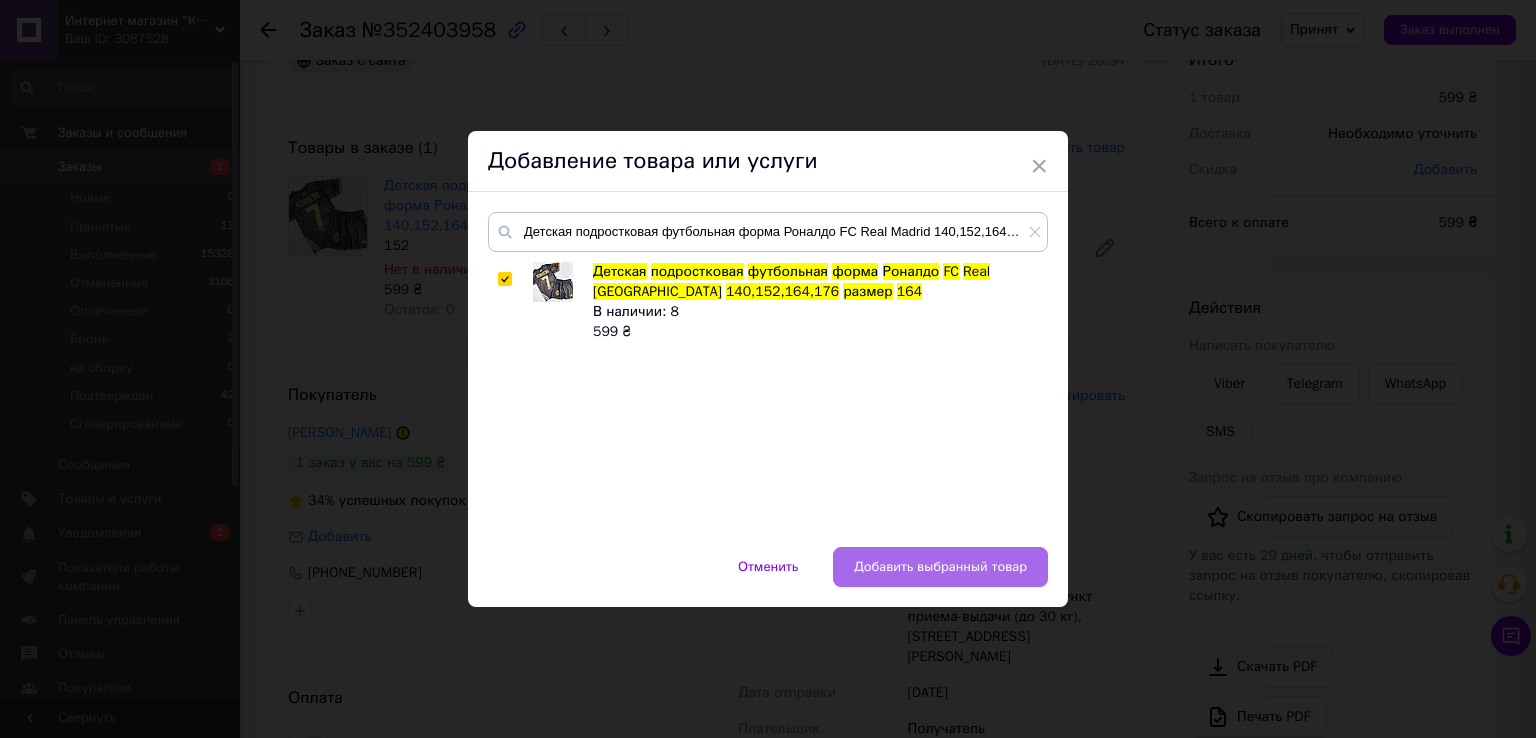 click on "Добавить выбранный товар" at bounding box center [940, 567] 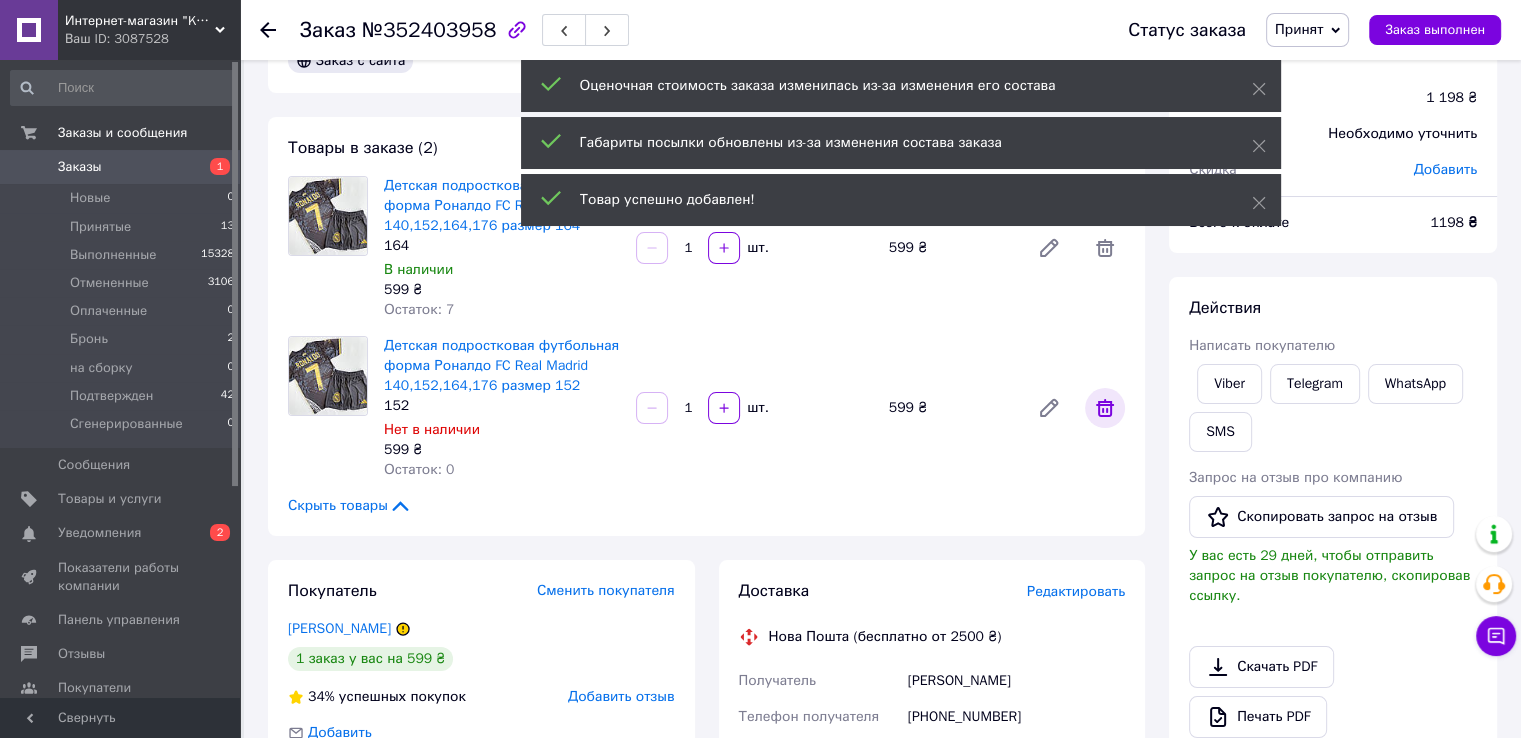 click 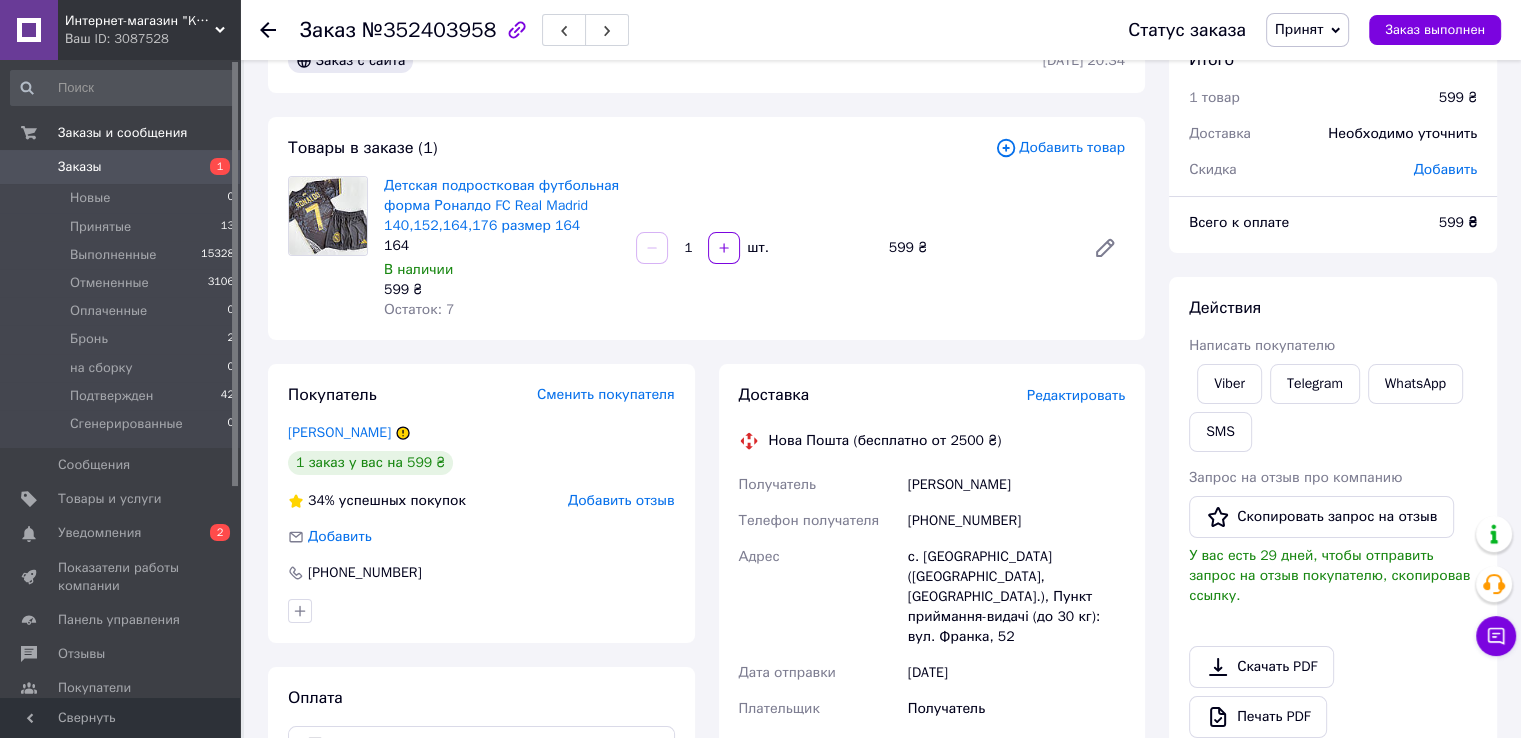 click on "Заказы 1" at bounding box center (123, 167) 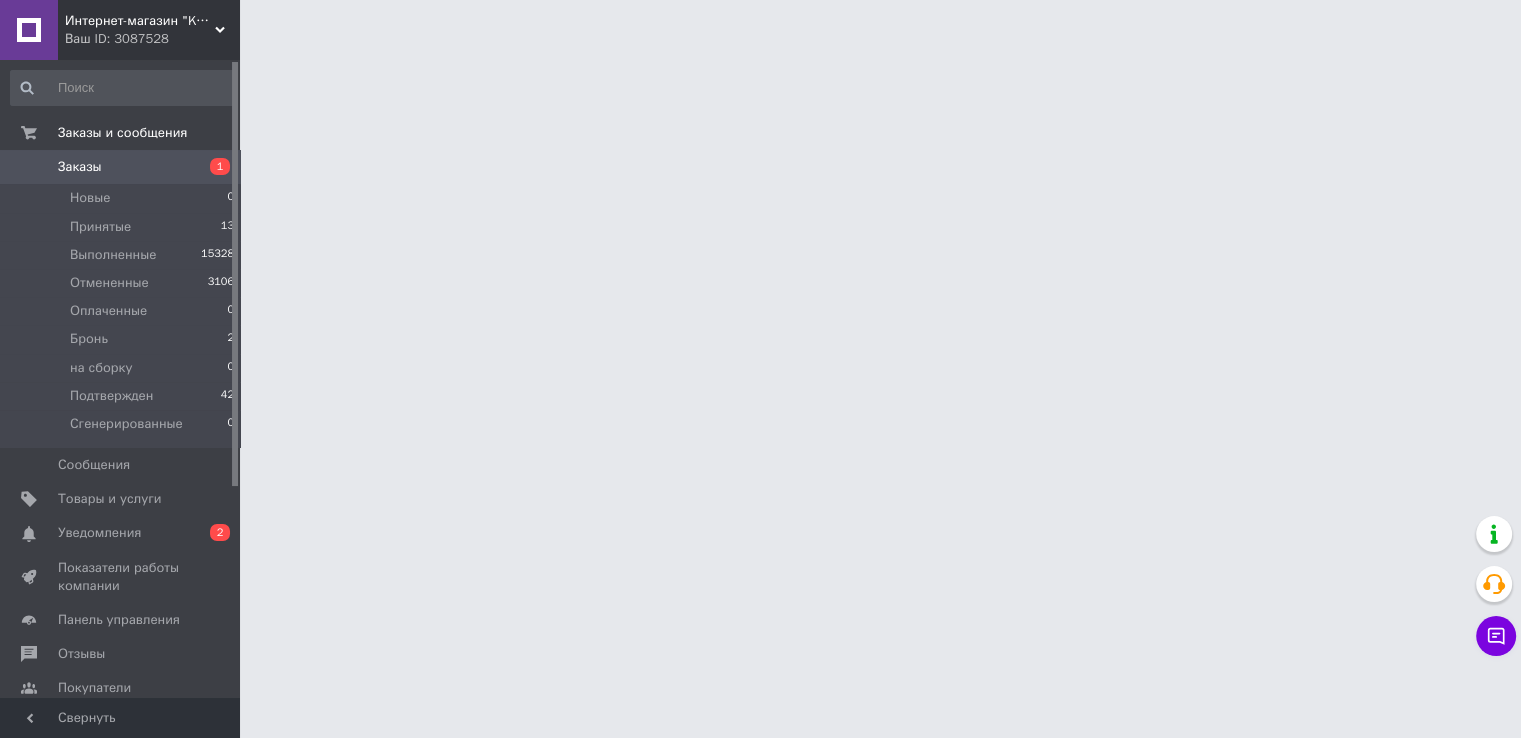 scroll, scrollTop: 0, scrollLeft: 0, axis: both 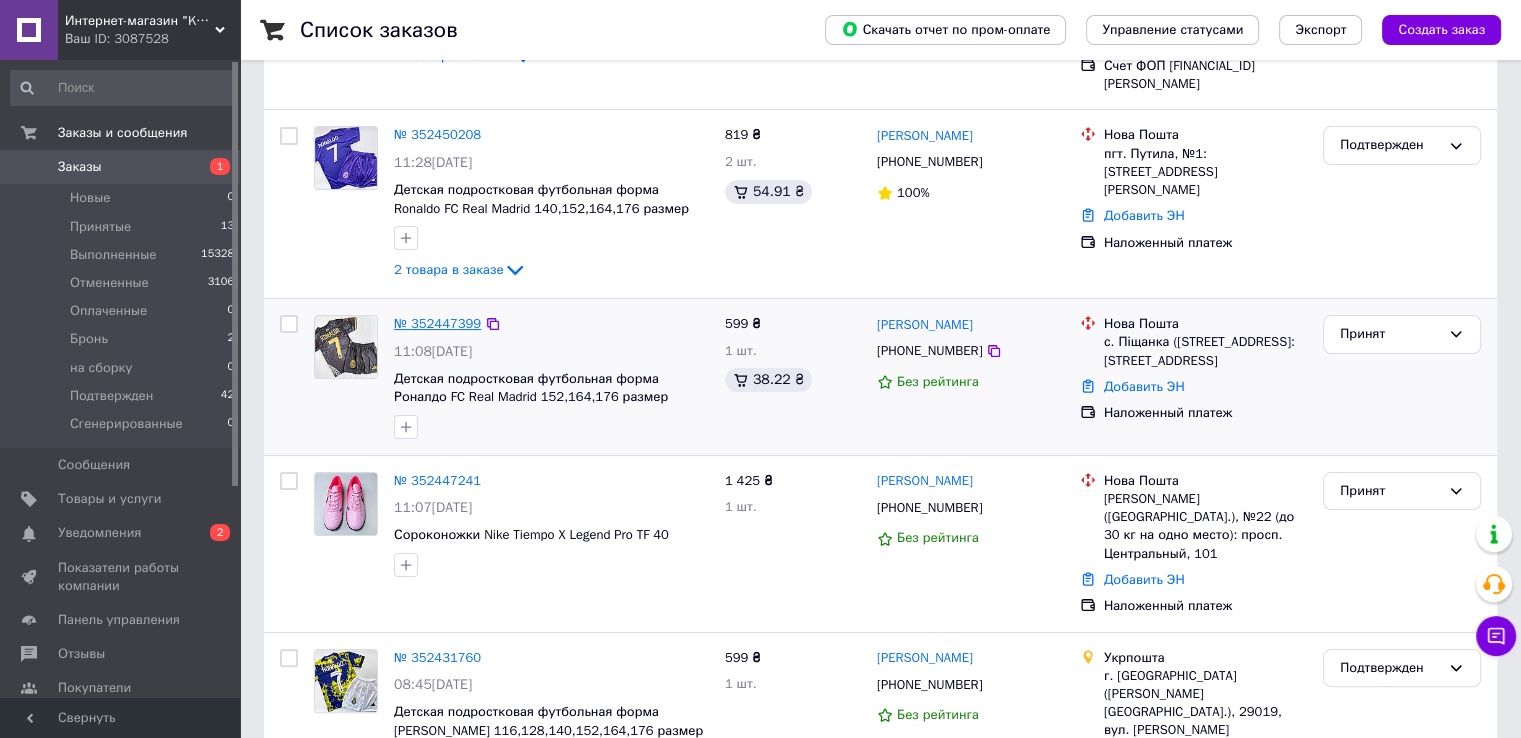 click on "№ 352447399" at bounding box center [437, 323] 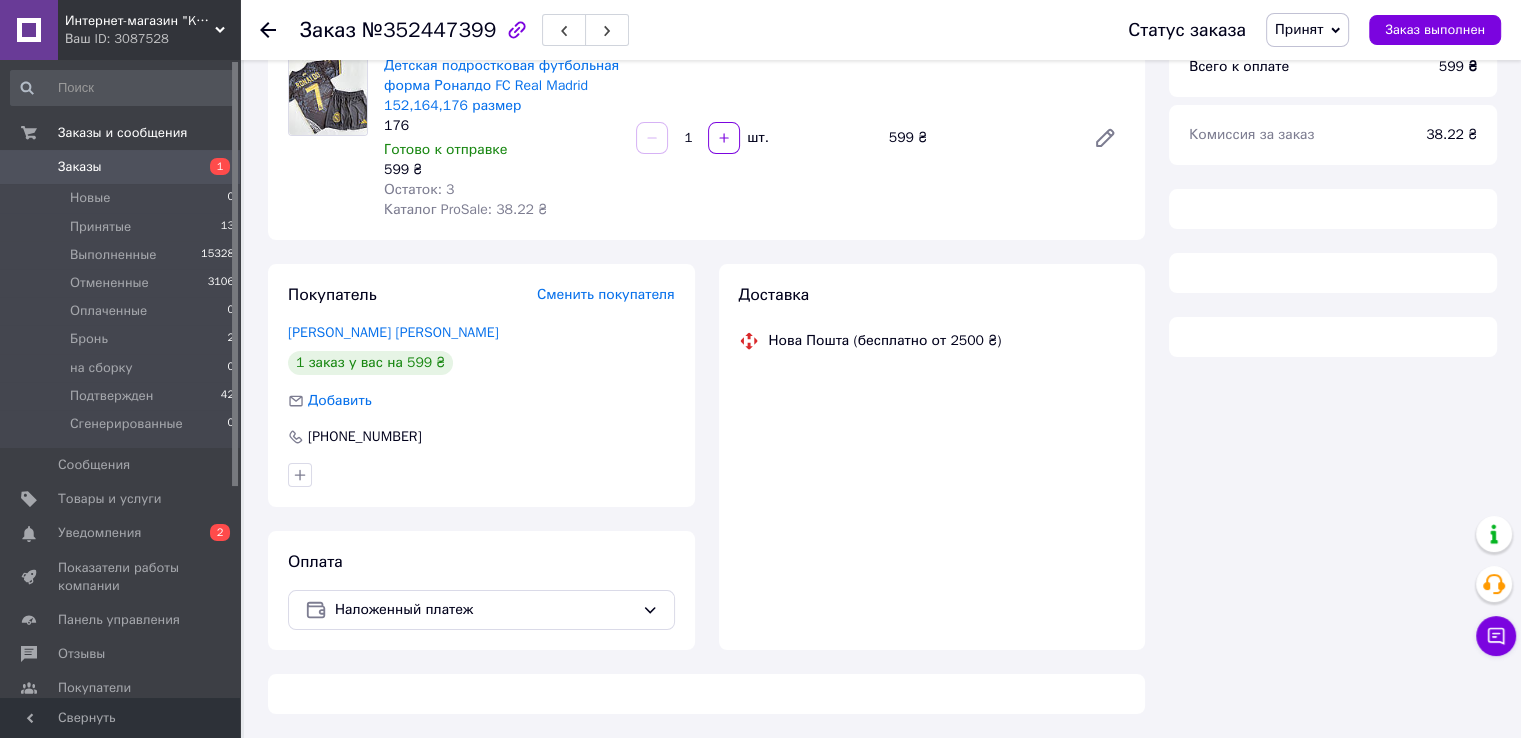 scroll, scrollTop: 300, scrollLeft: 0, axis: vertical 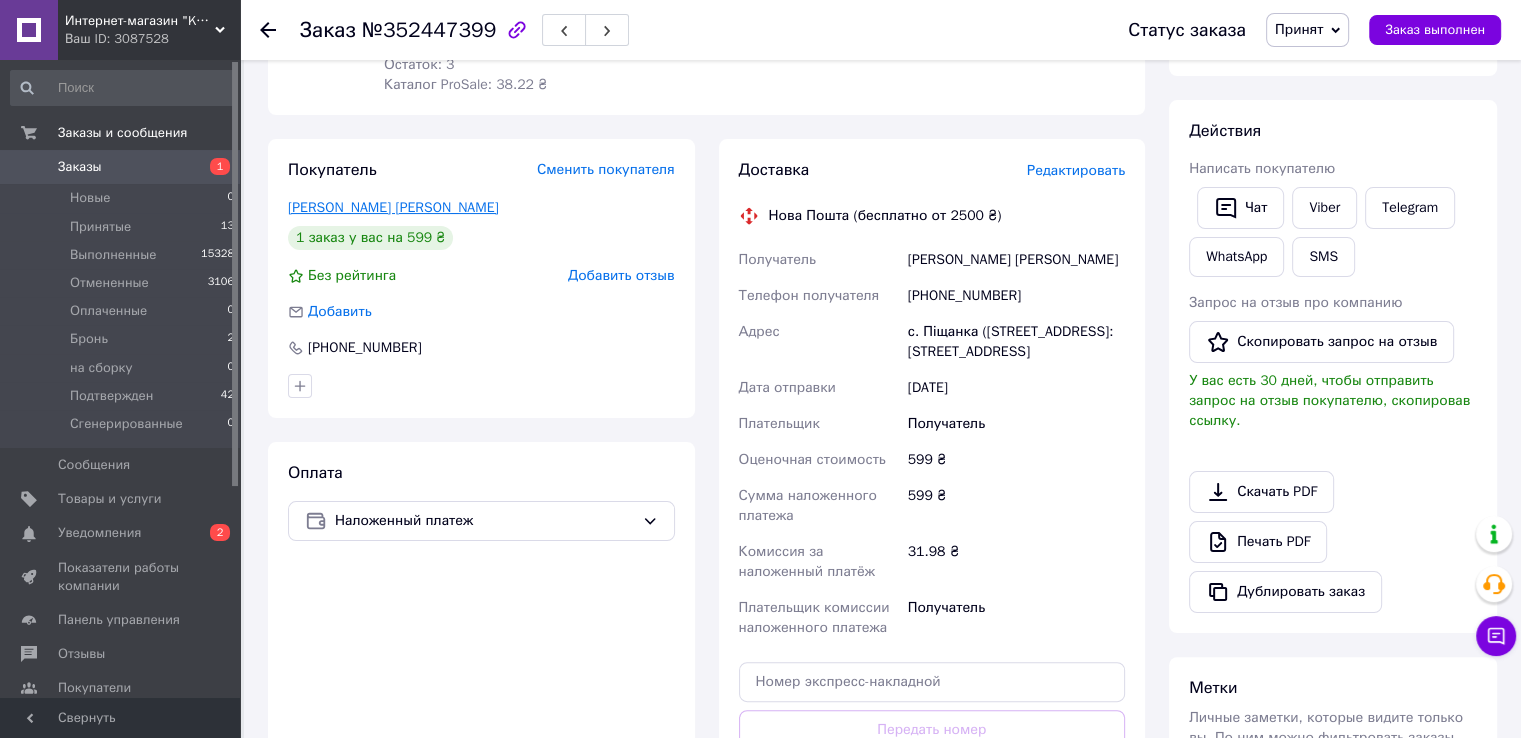 click on "[PERSON_NAME] [PERSON_NAME]" at bounding box center (393, 207) 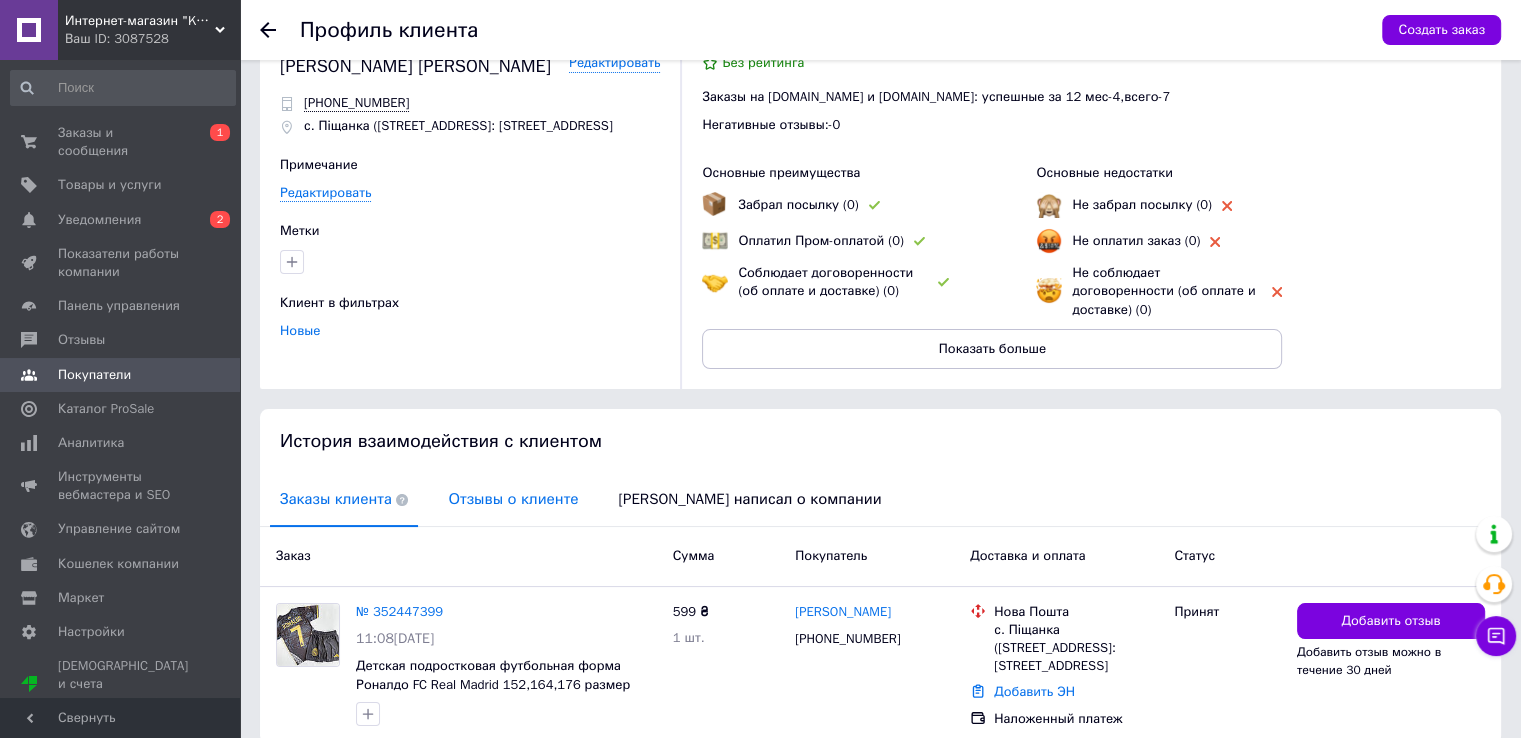 scroll, scrollTop: 121, scrollLeft: 0, axis: vertical 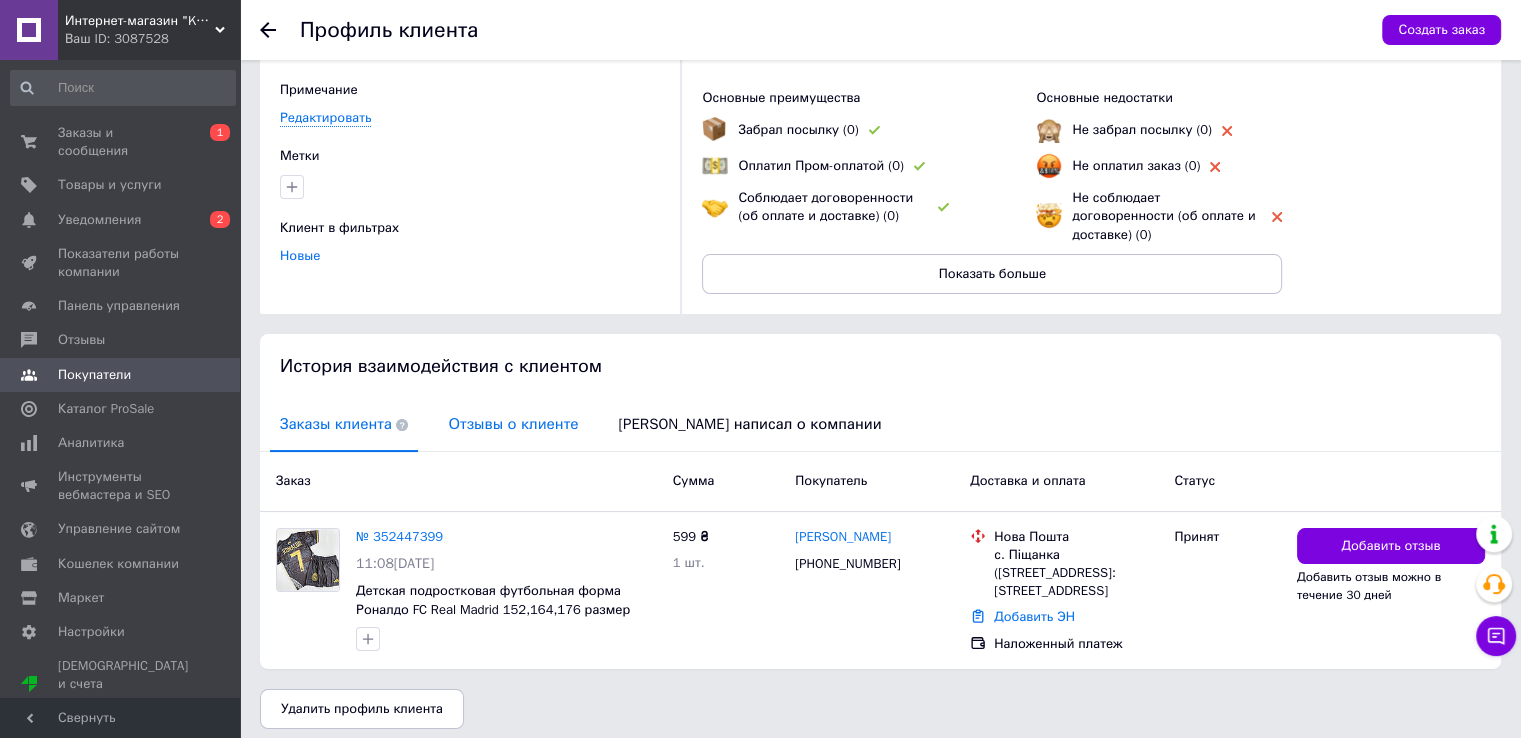 click on "Отзывы о клиенте" at bounding box center (513, 424) 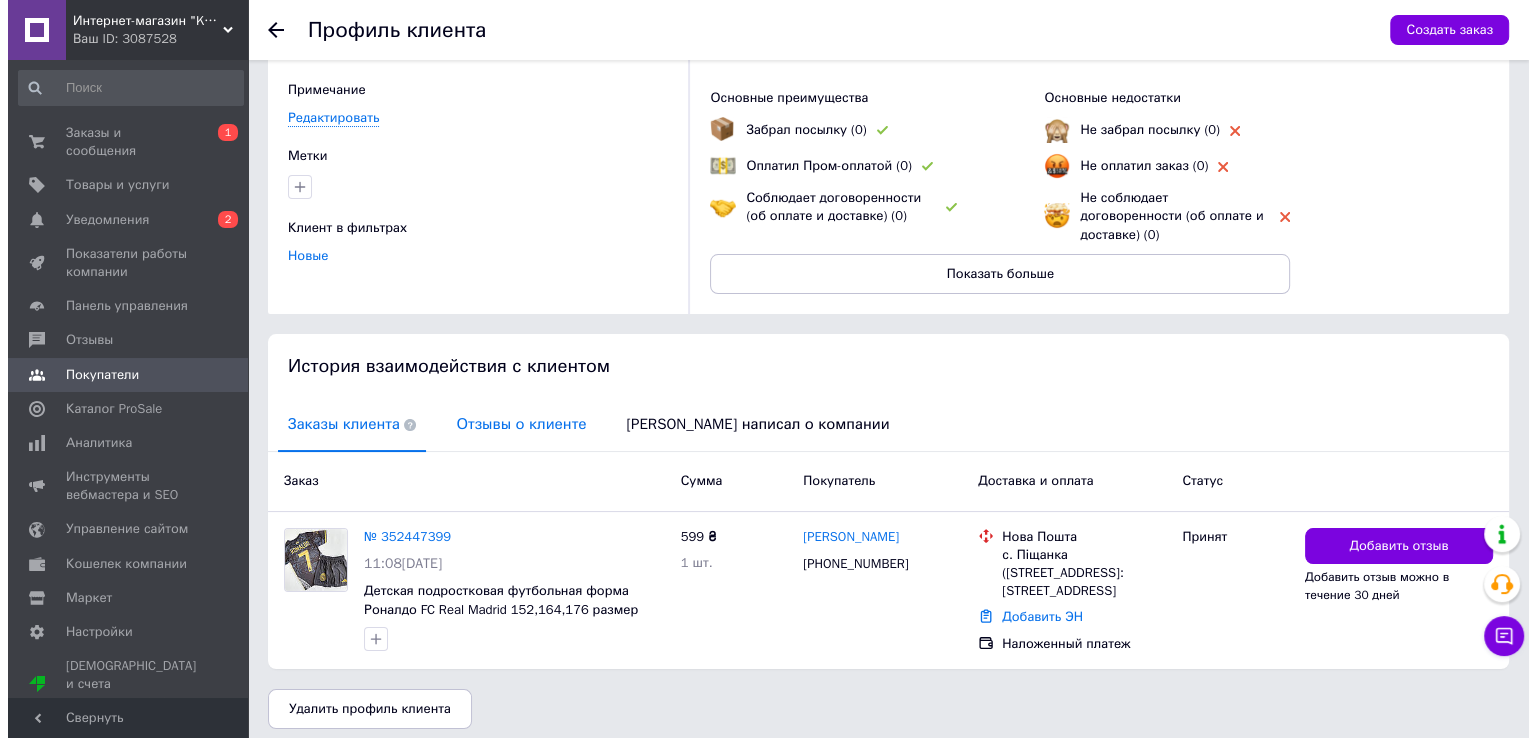 scroll, scrollTop: 0, scrollLeft: 0, axis: both 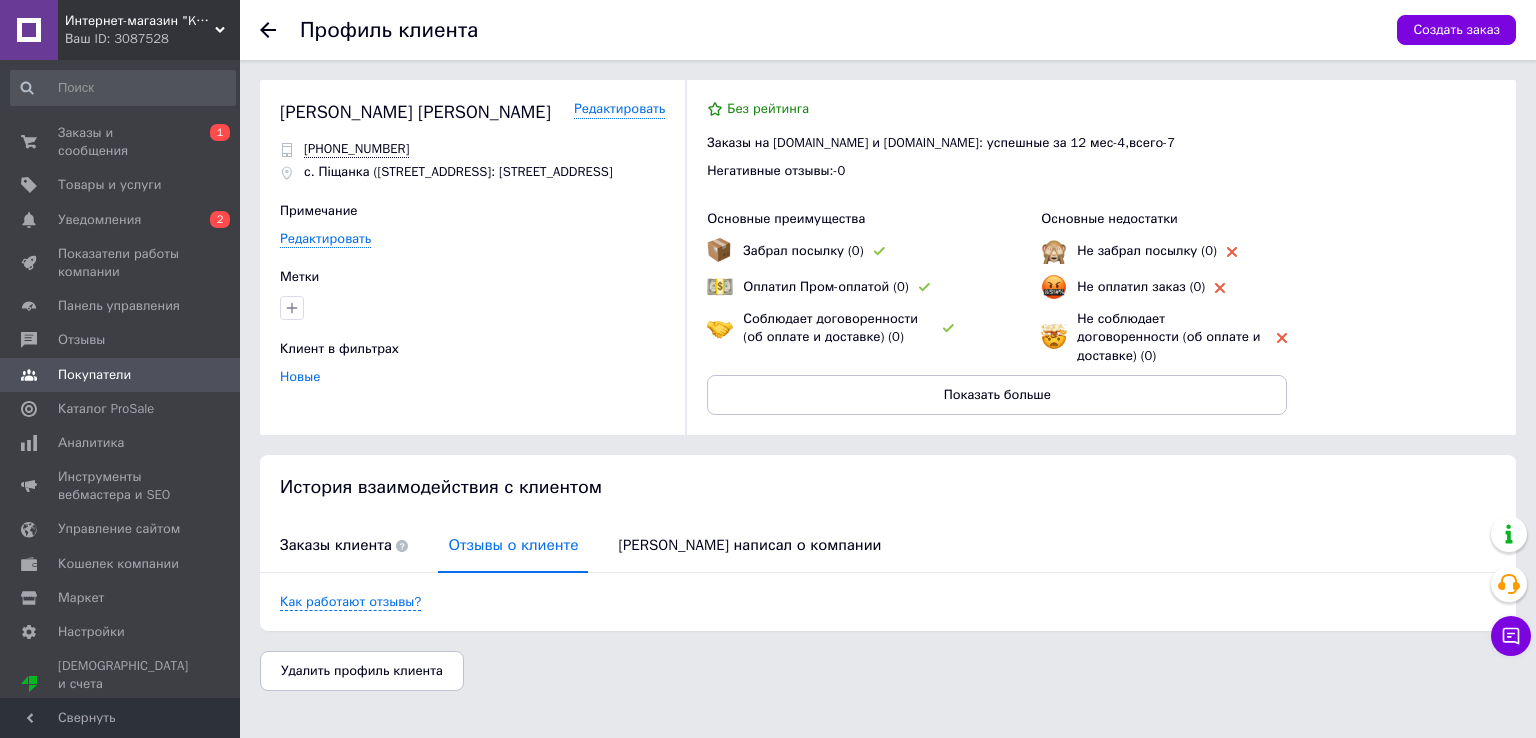 click 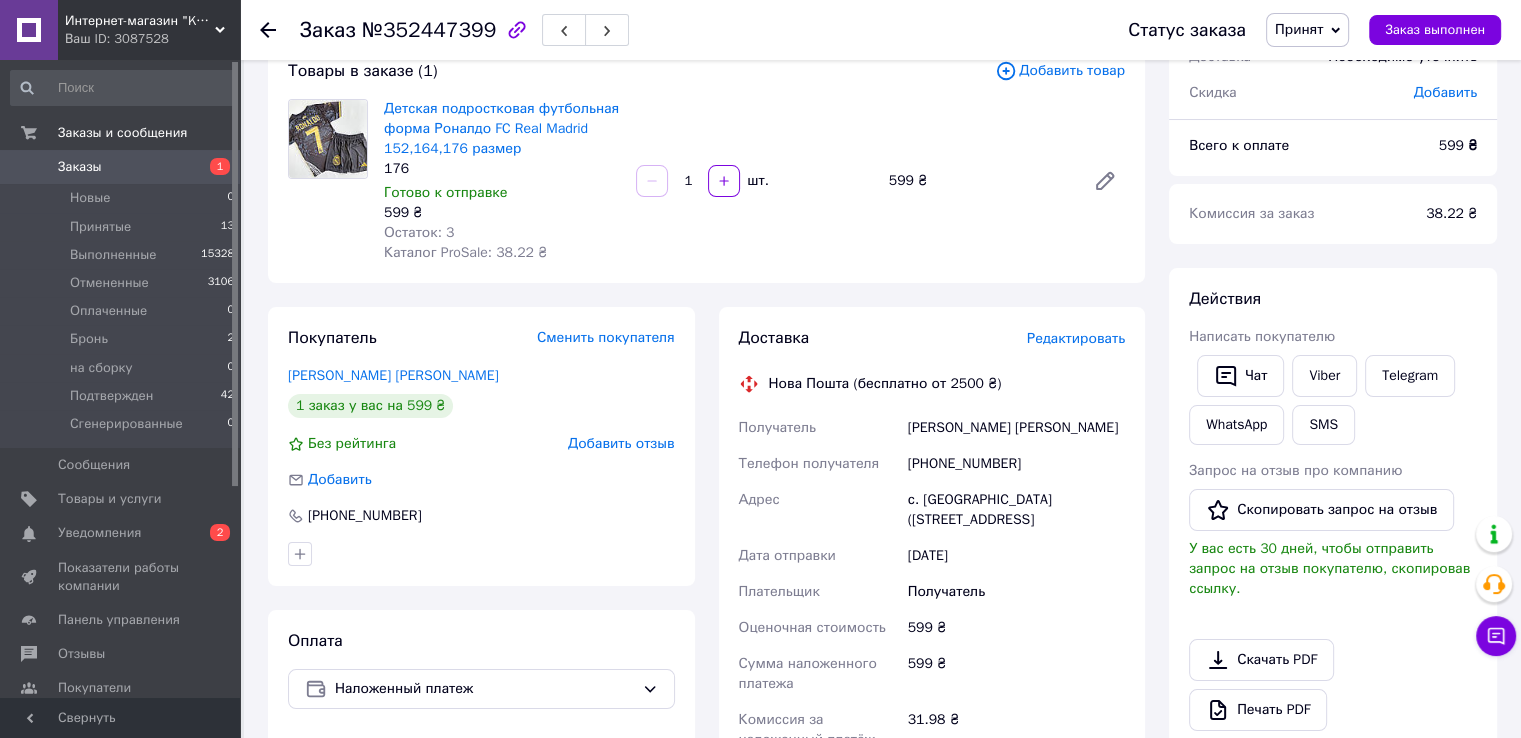 scroll, scrollTop: 0, scrollLeft: 0, axis: both 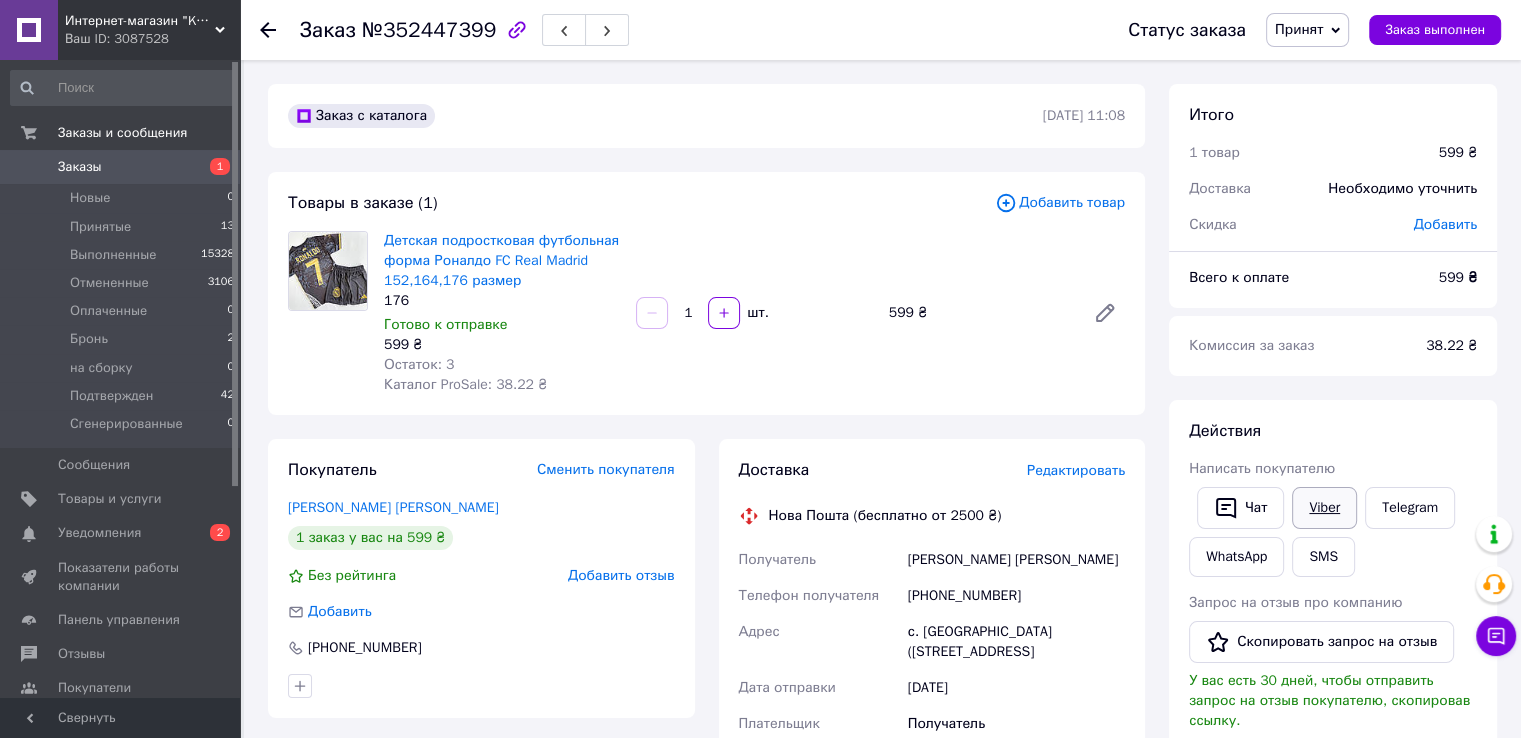 click on "Viber" at bounding box center [1324, 508] 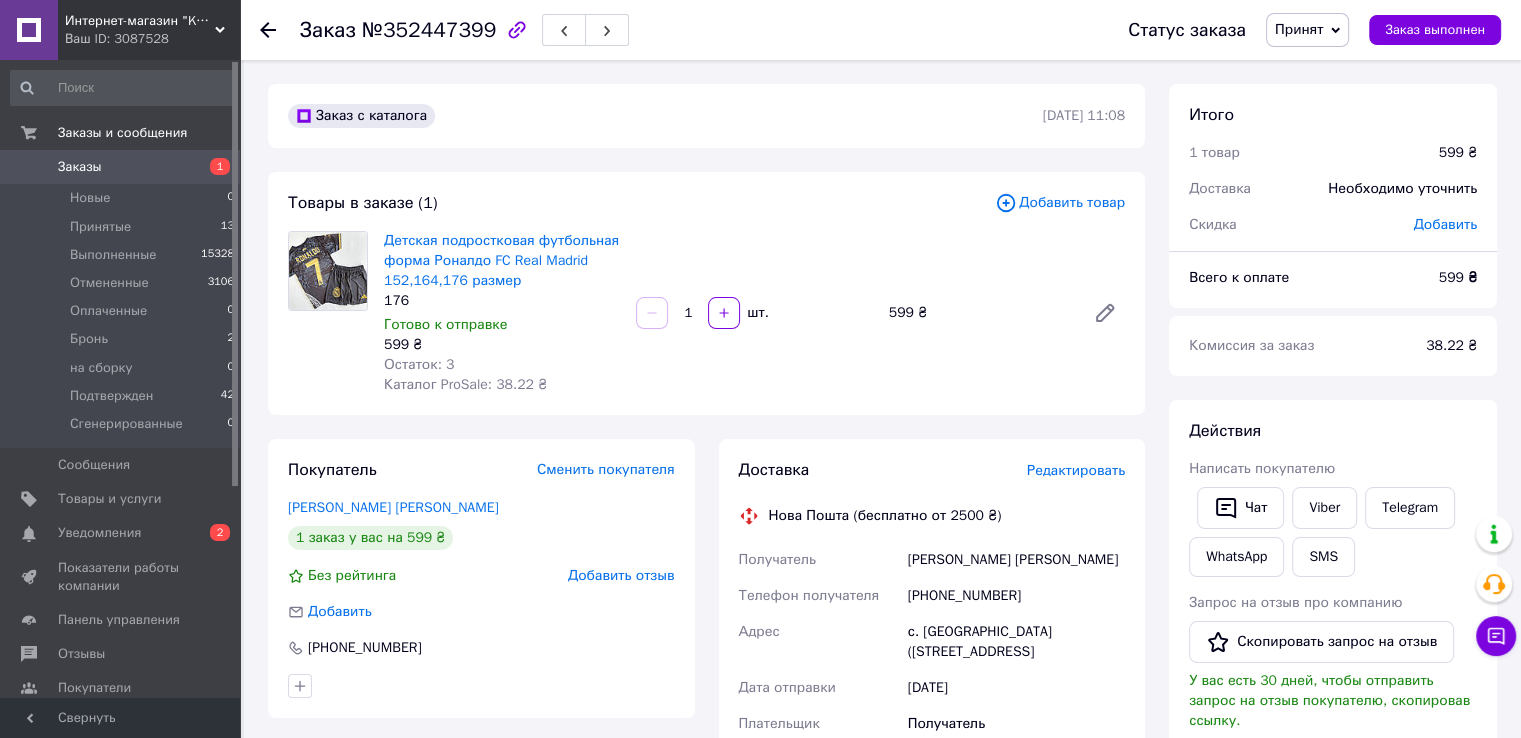 click on "Заказы" at bounding box center (80, 167) 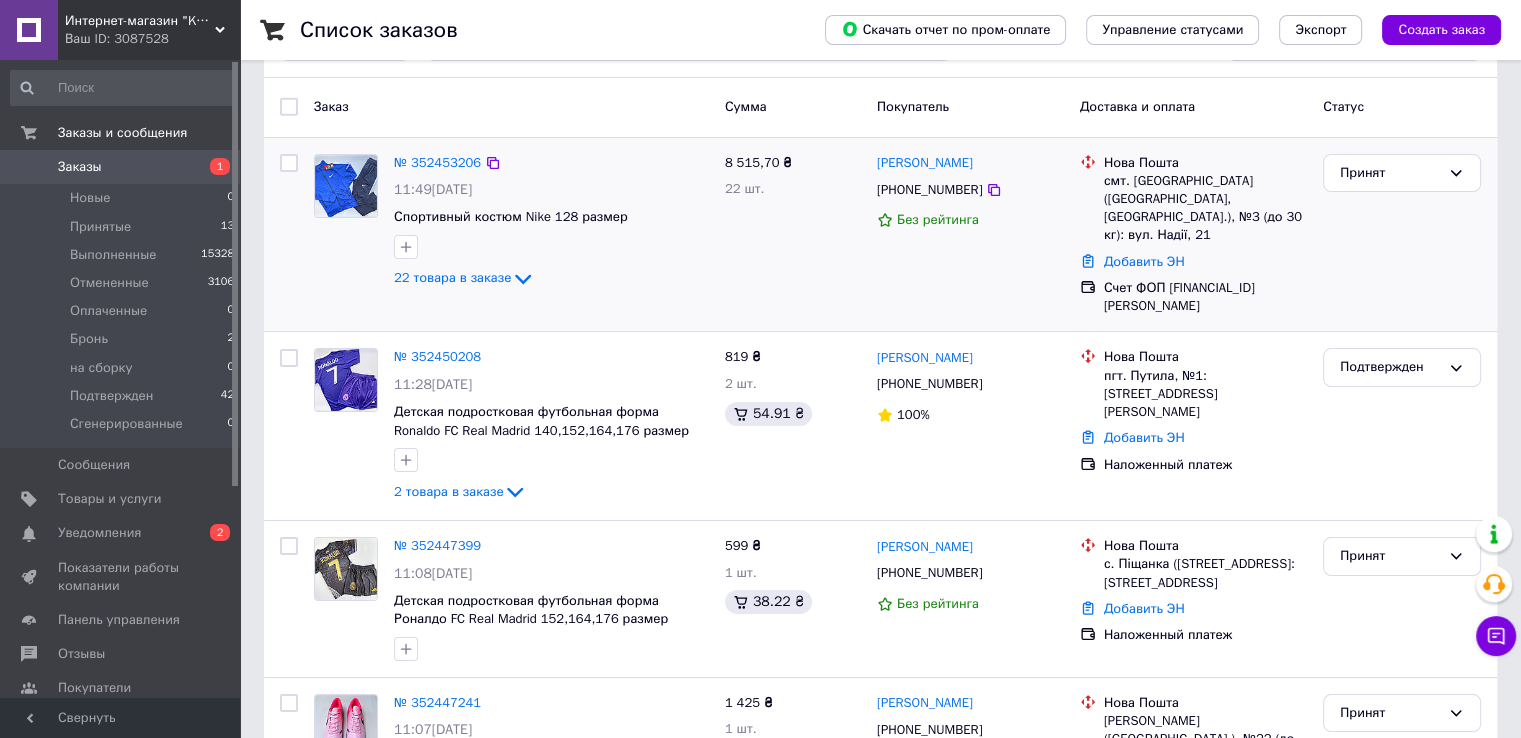 scroll, scrollTop: 400, scrollLeft: 0, axis: vertical 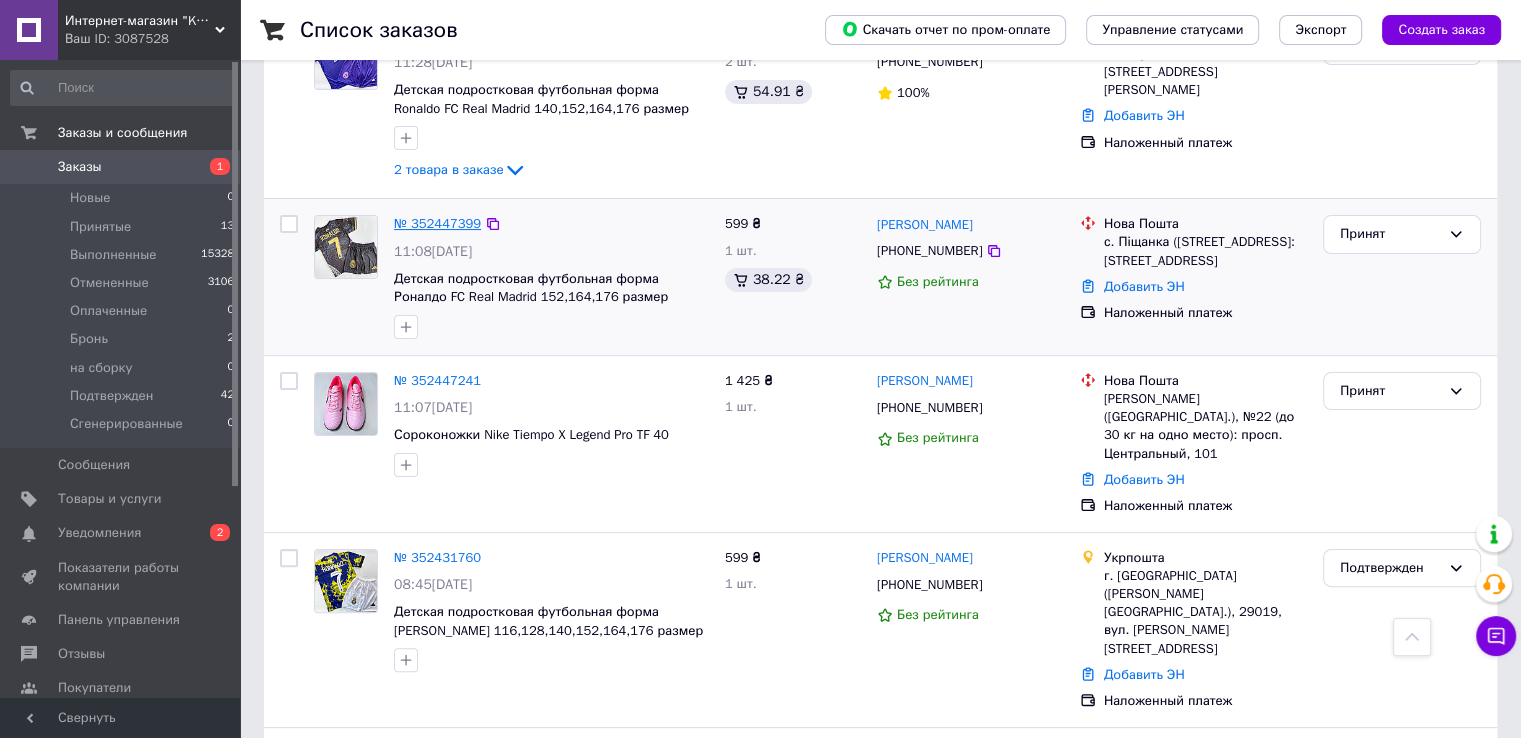 click on "№ 352447399" at bounding box center [437, 223] 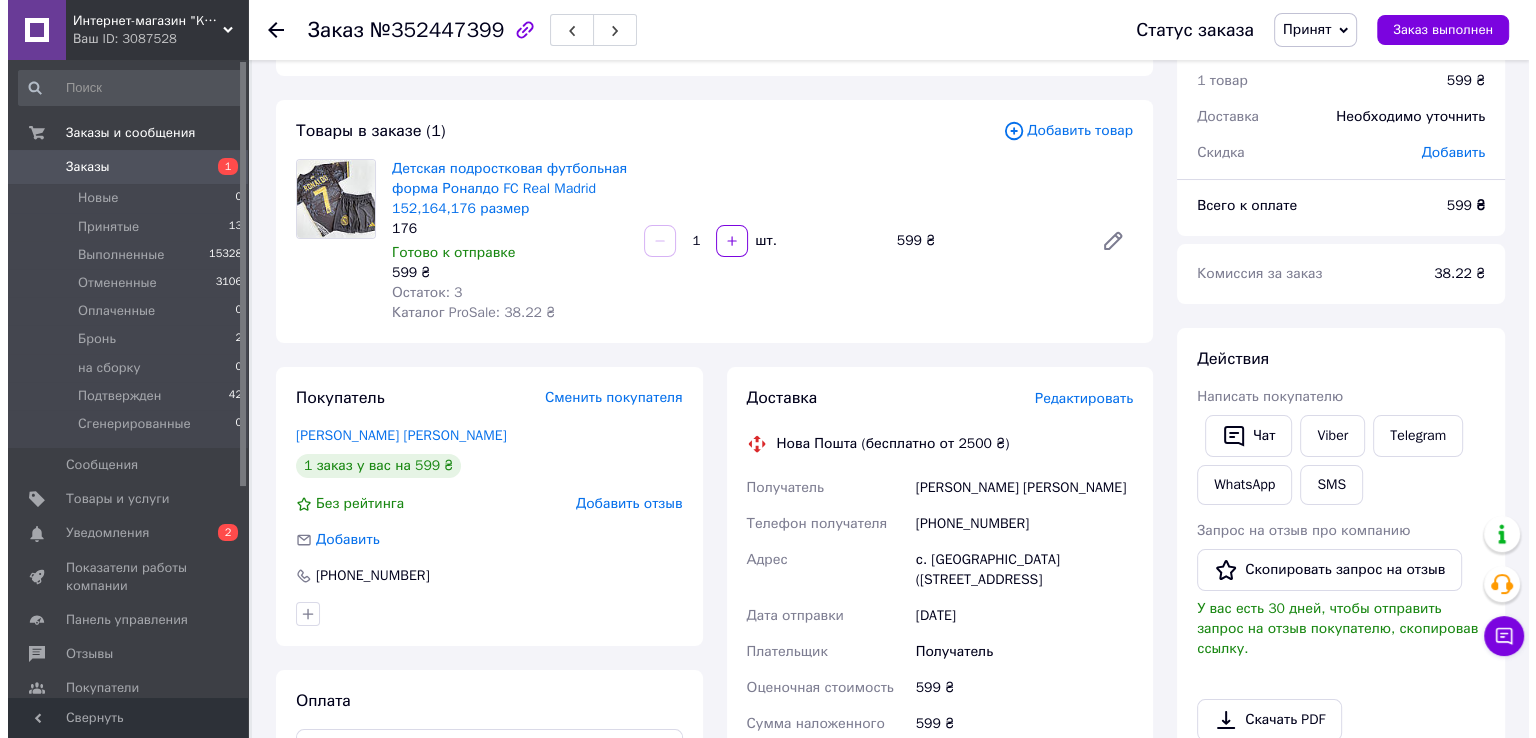 scroll, scrollTop: 0, scrollLeft: 0, axis: both 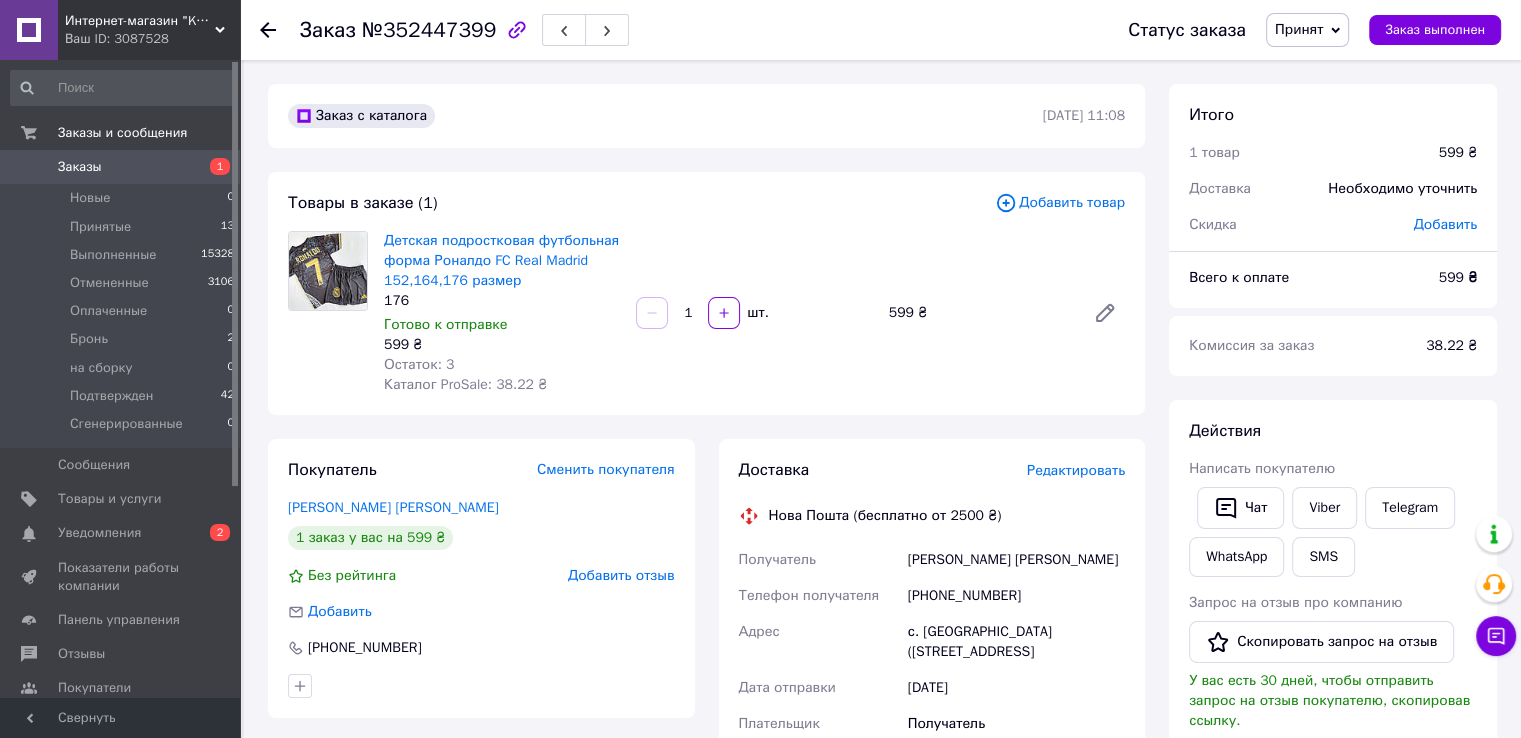 click on "Добавить товар" at bounding box center (1060, 203) 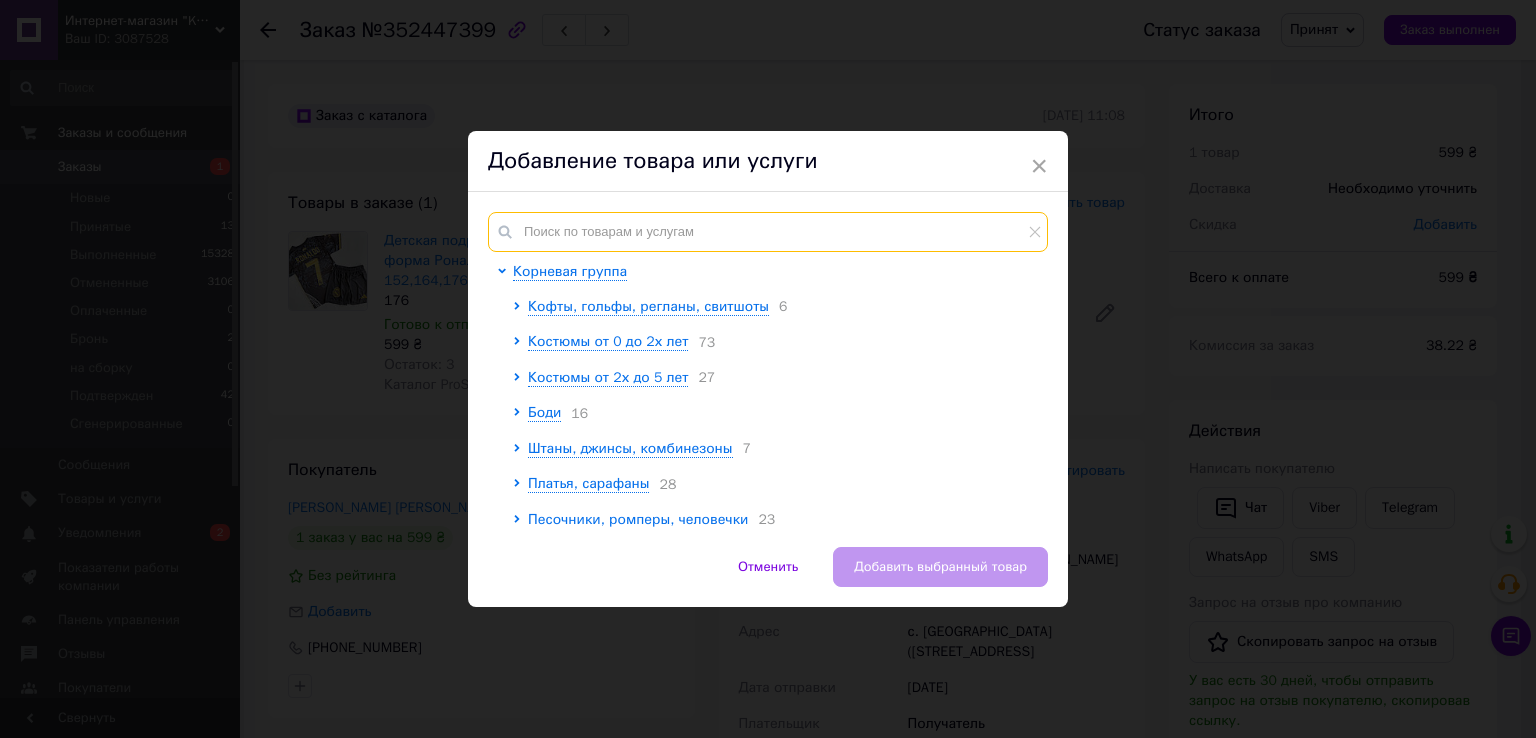 click at bounding box center (768, 232) 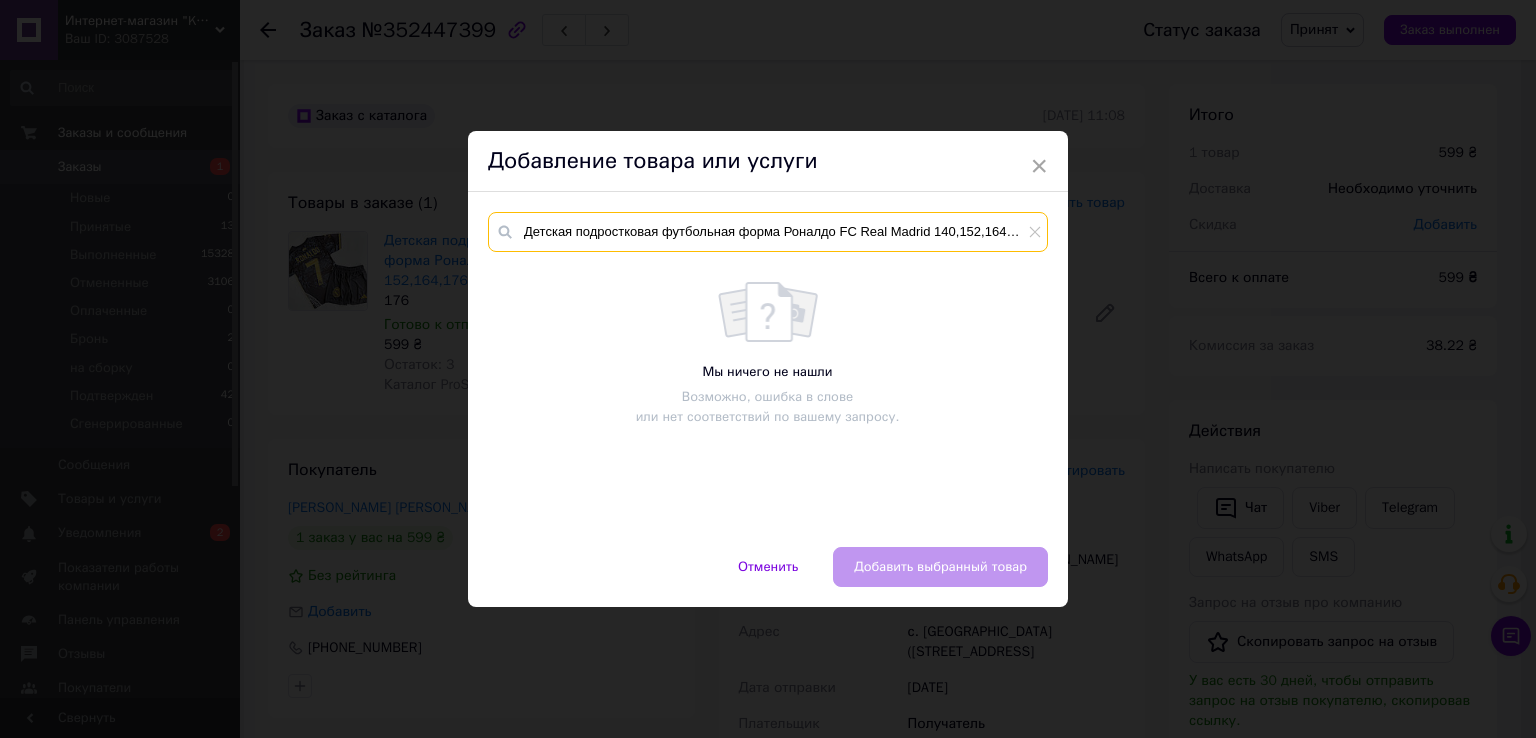 scroll, scrollTop: 0, scrollLeft: 81, axis: horizontal 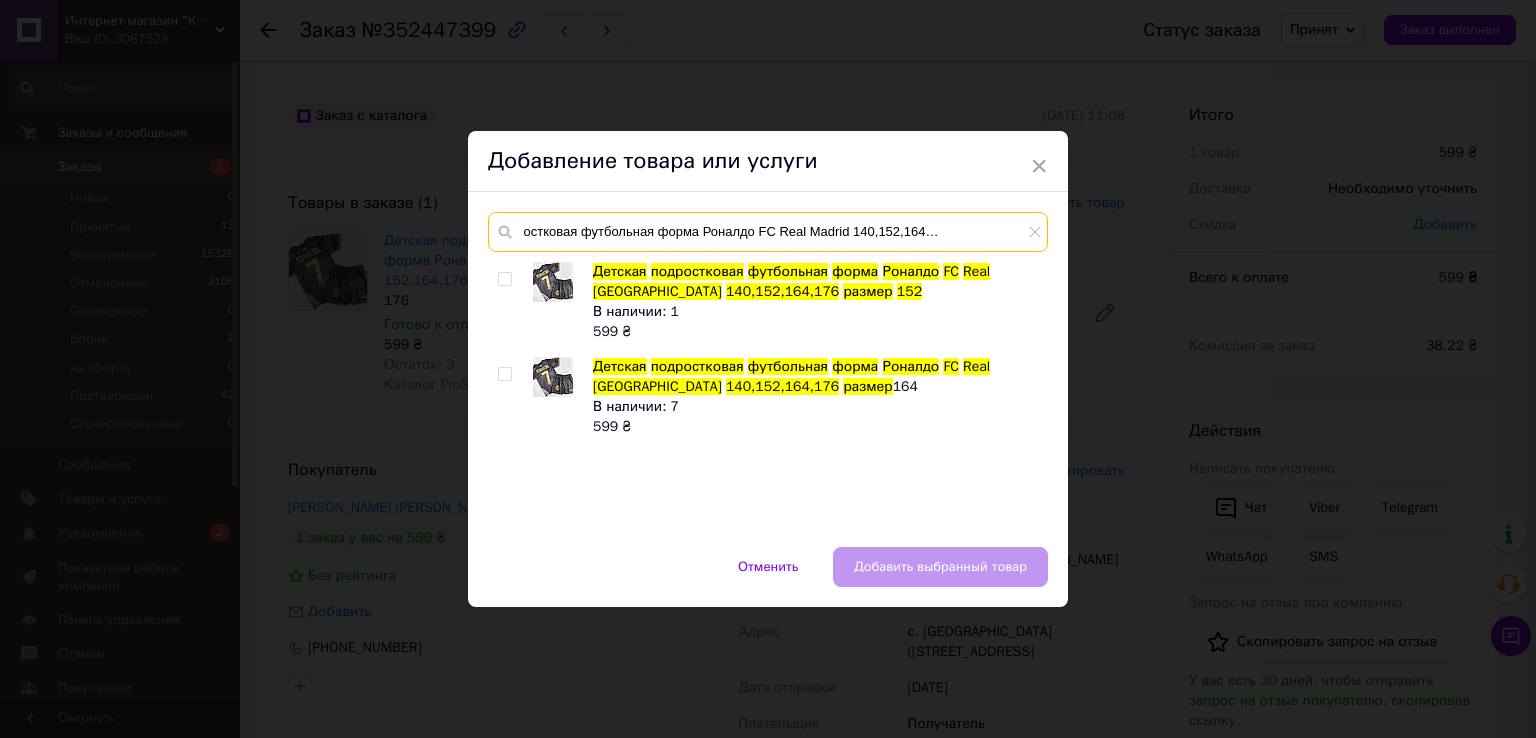 type on "Детская подростковая футбольная форма Роналдо FC Real Madrid 140,152,164,176 размер 152" 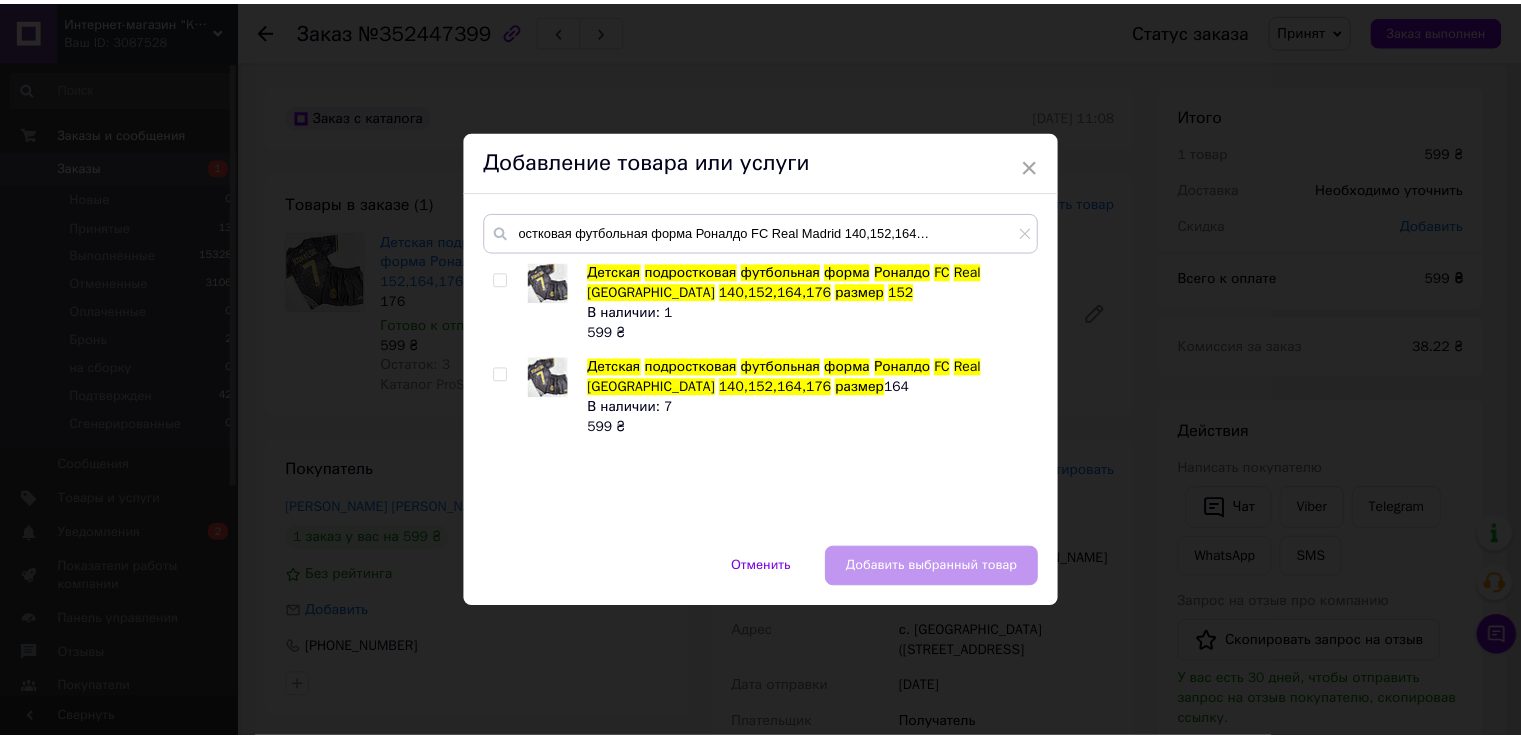 scroll, scrollTop: 0, scrollLeft: 0, axis: both 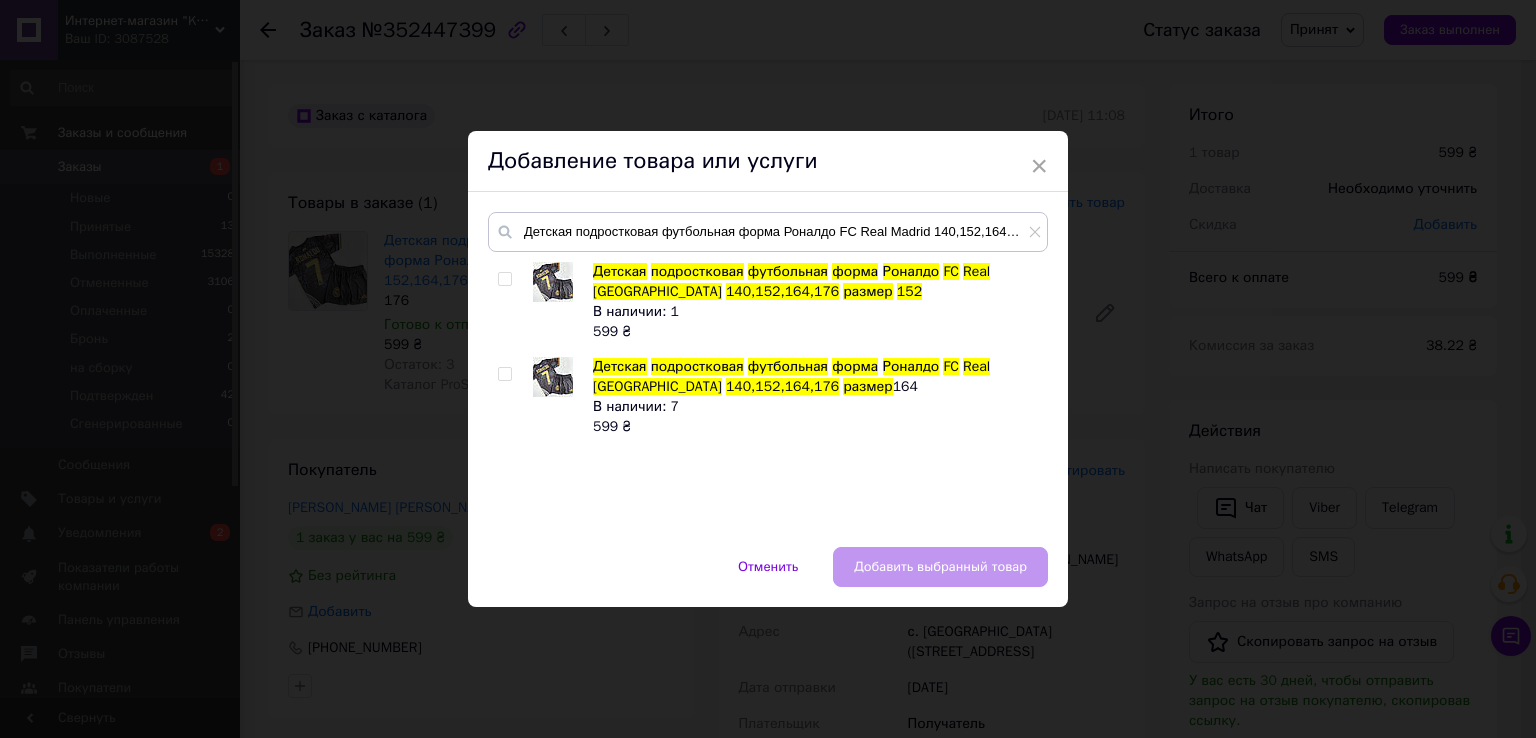 click at bounding box center (504, 279) 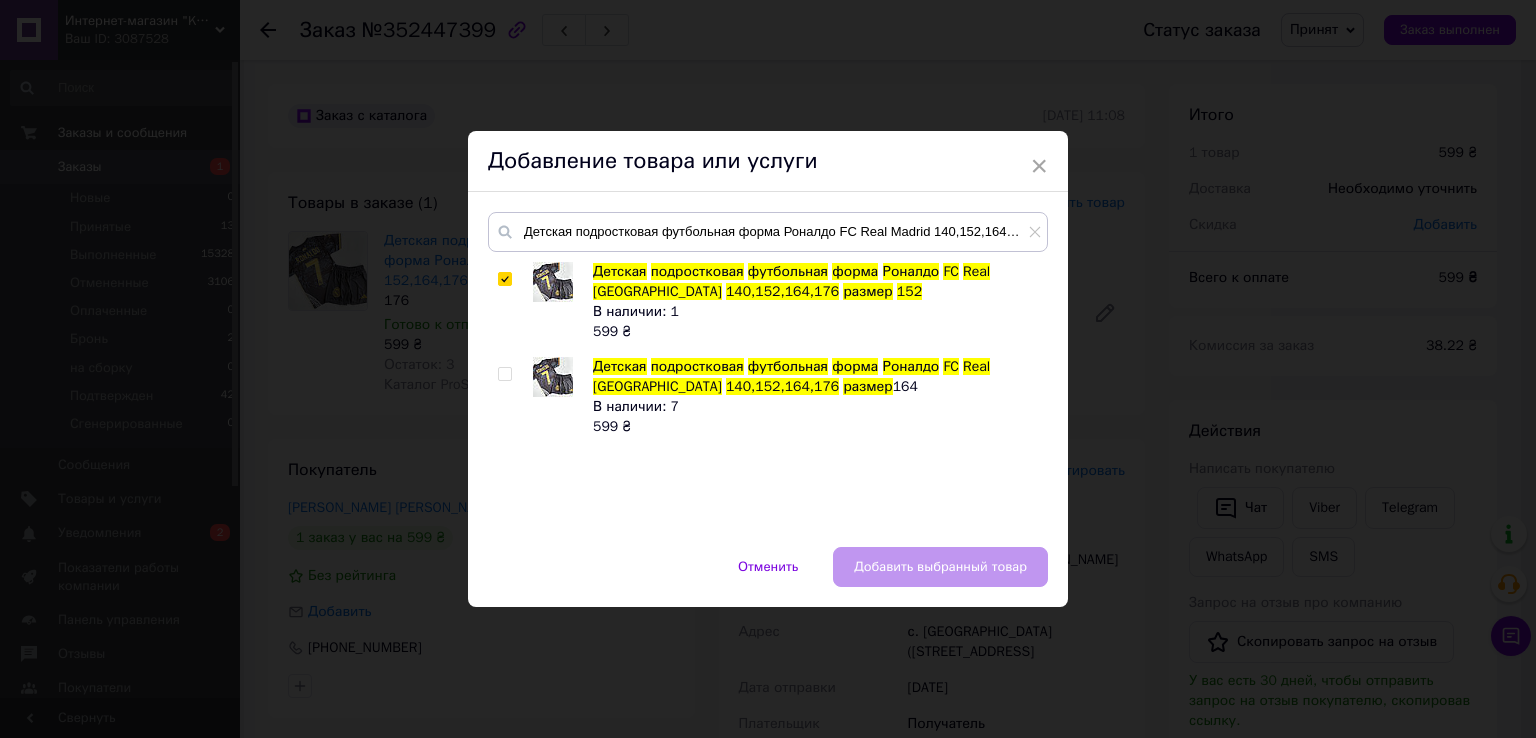 checkbox on "true" 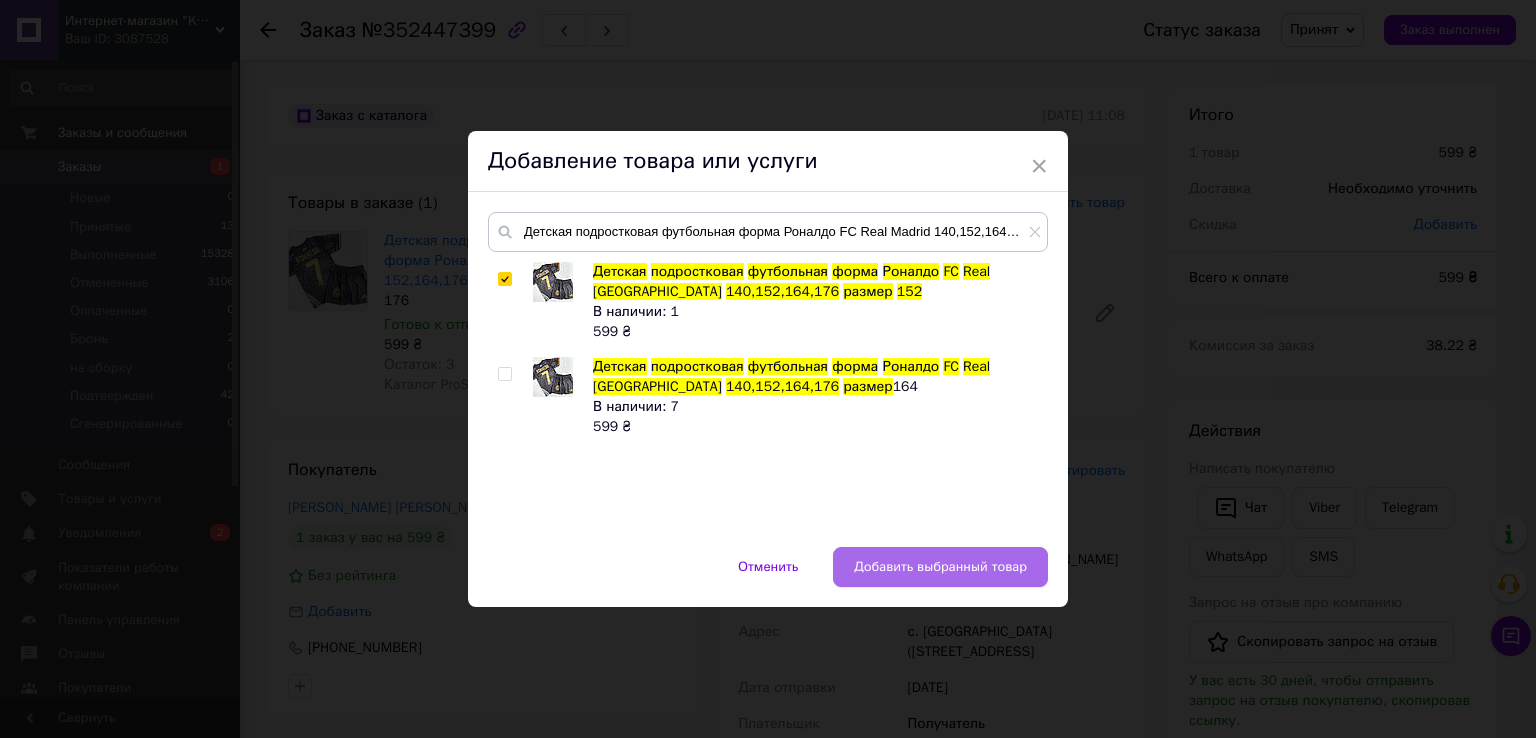 click on "Добавить выбранный товар" at bounding box center (940, 567) 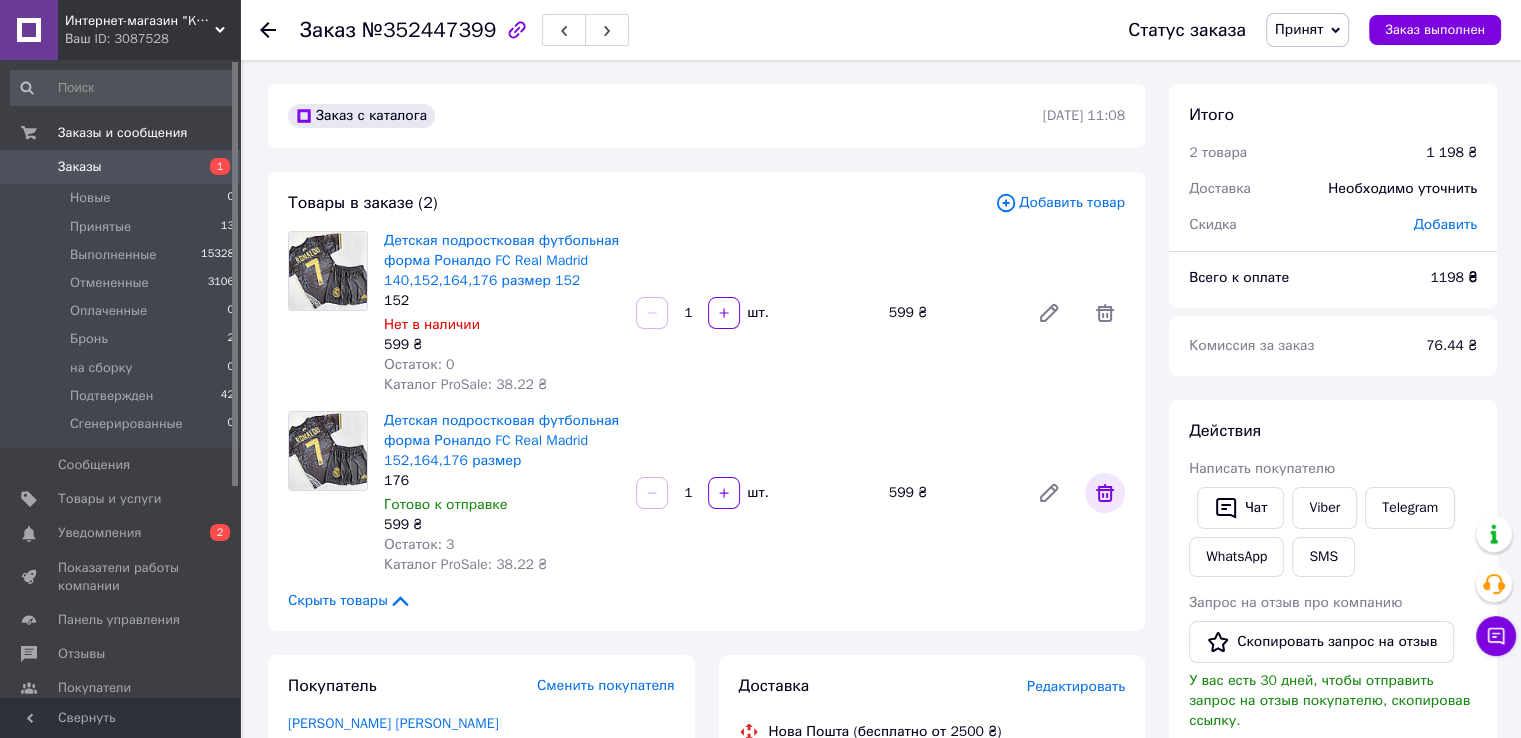 click 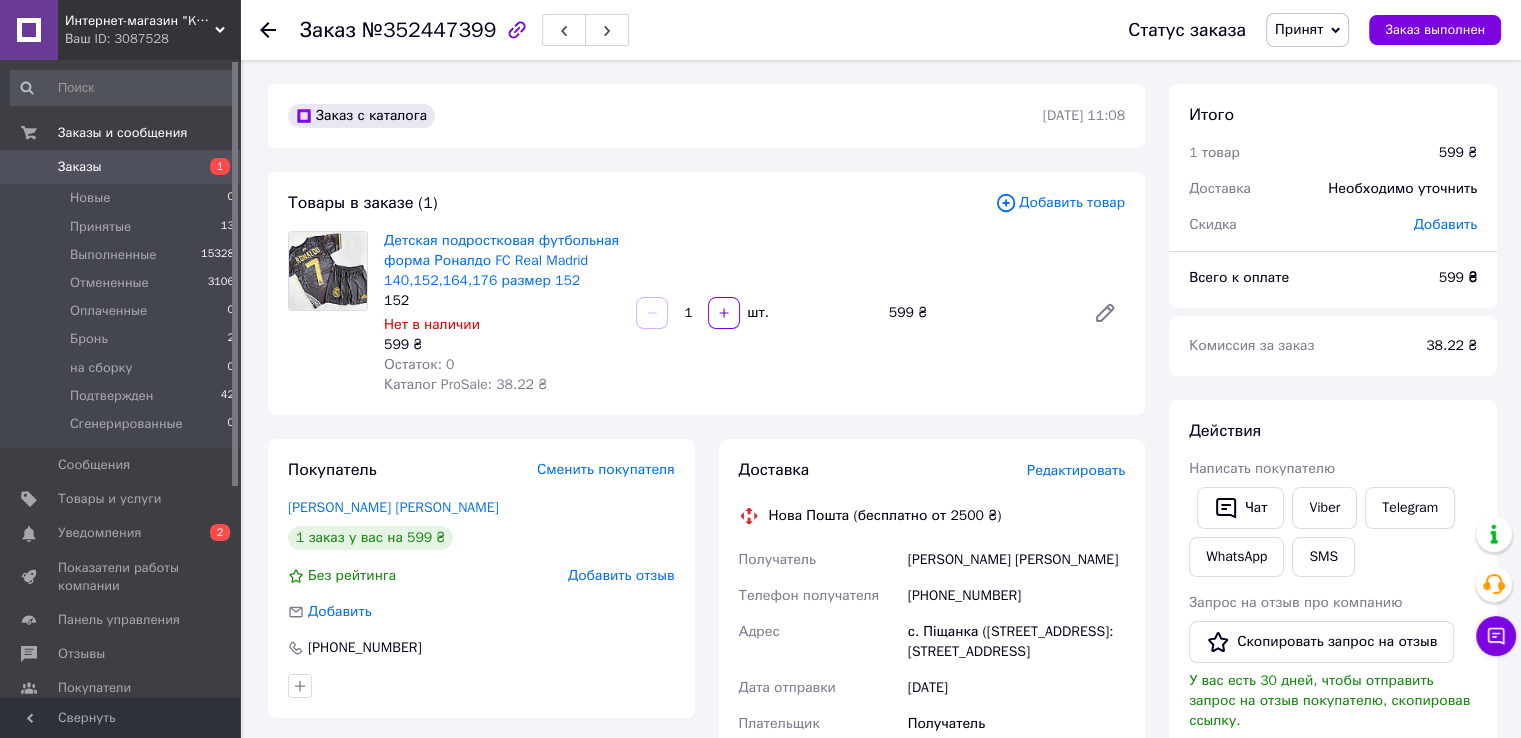 click on "Принят" at bounding box center (1299, 29) 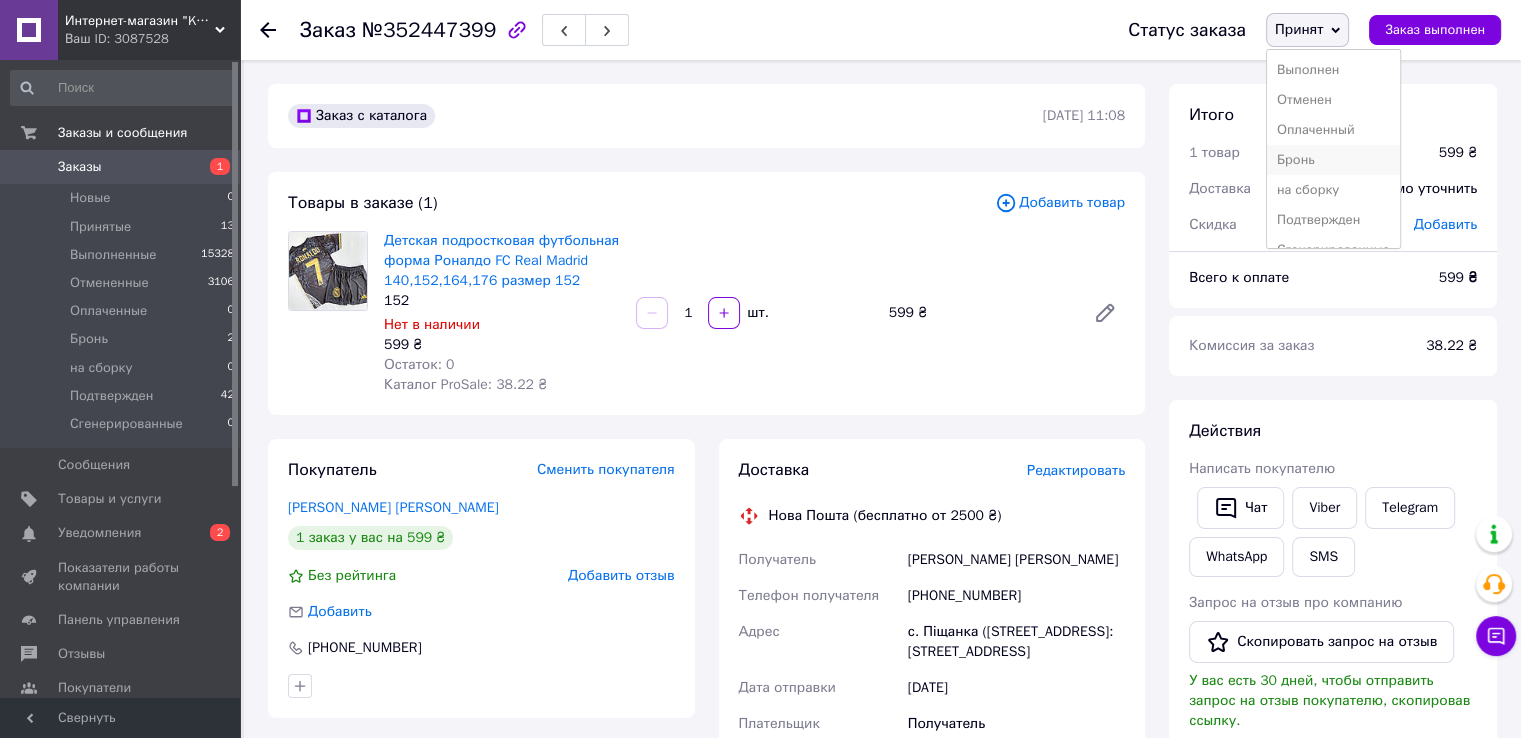 scroll, scrollTop: 21, scrollLeft: 0, axis: vertical 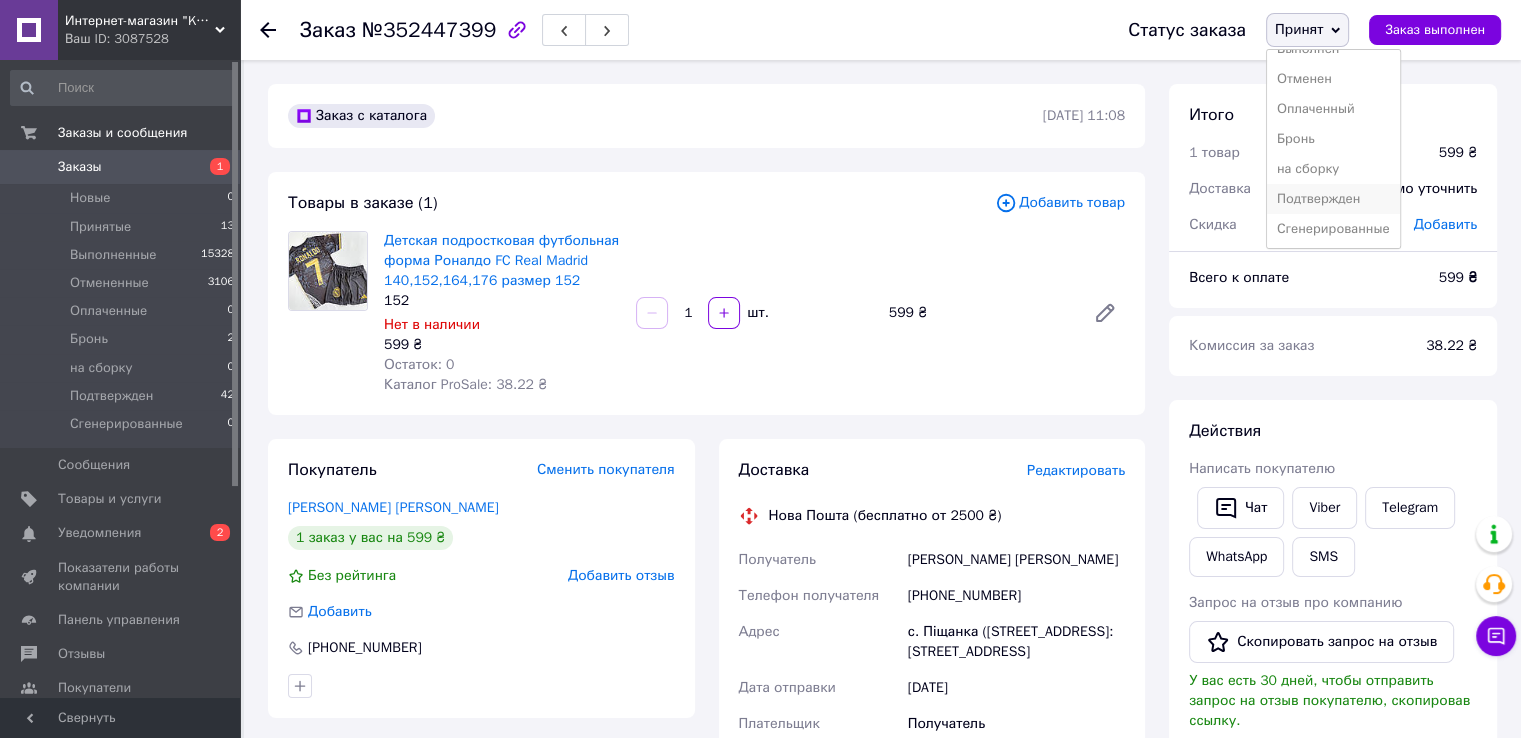 click on "Подтвержден" at bounding box center (1333, 199) 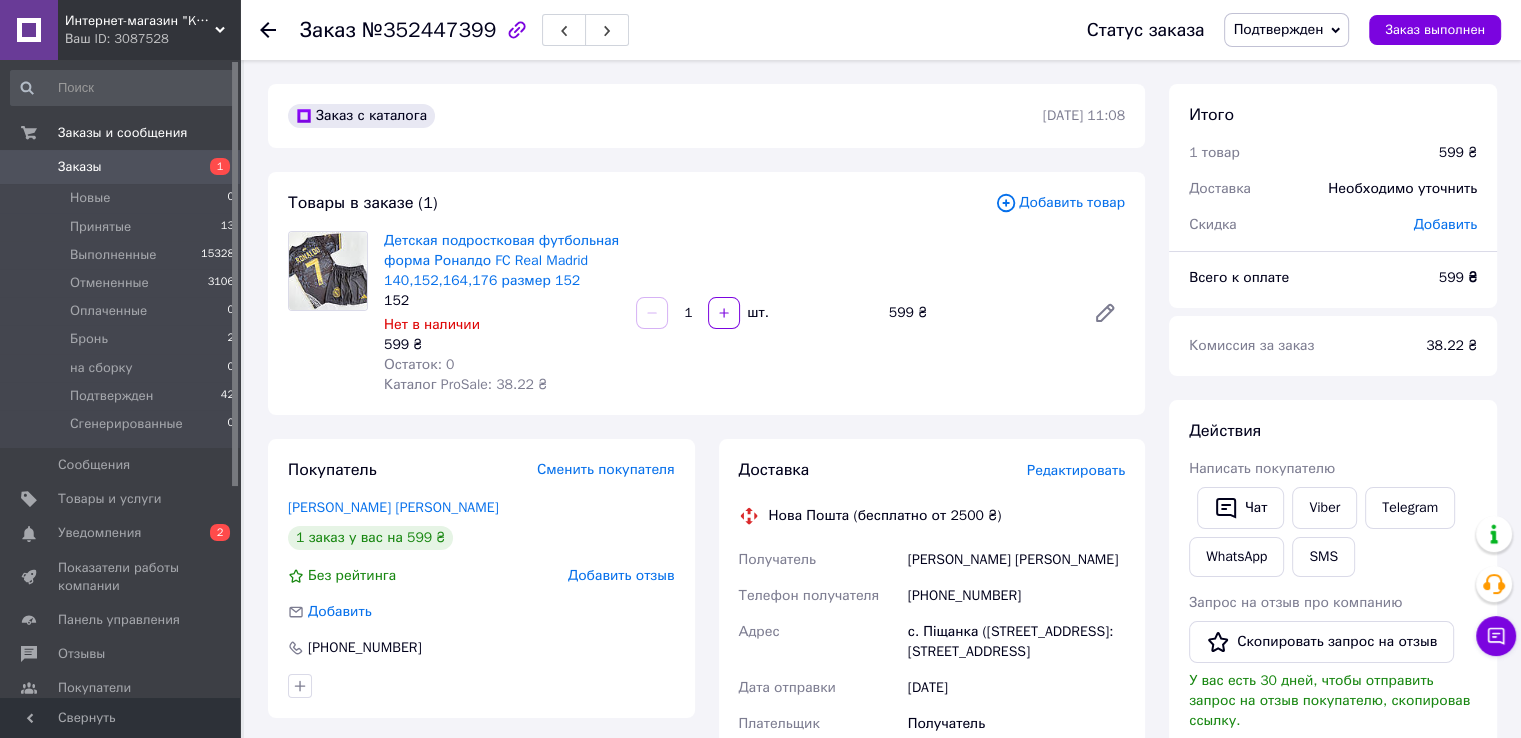 click on "Заказы" at bounding box center (80, 167) 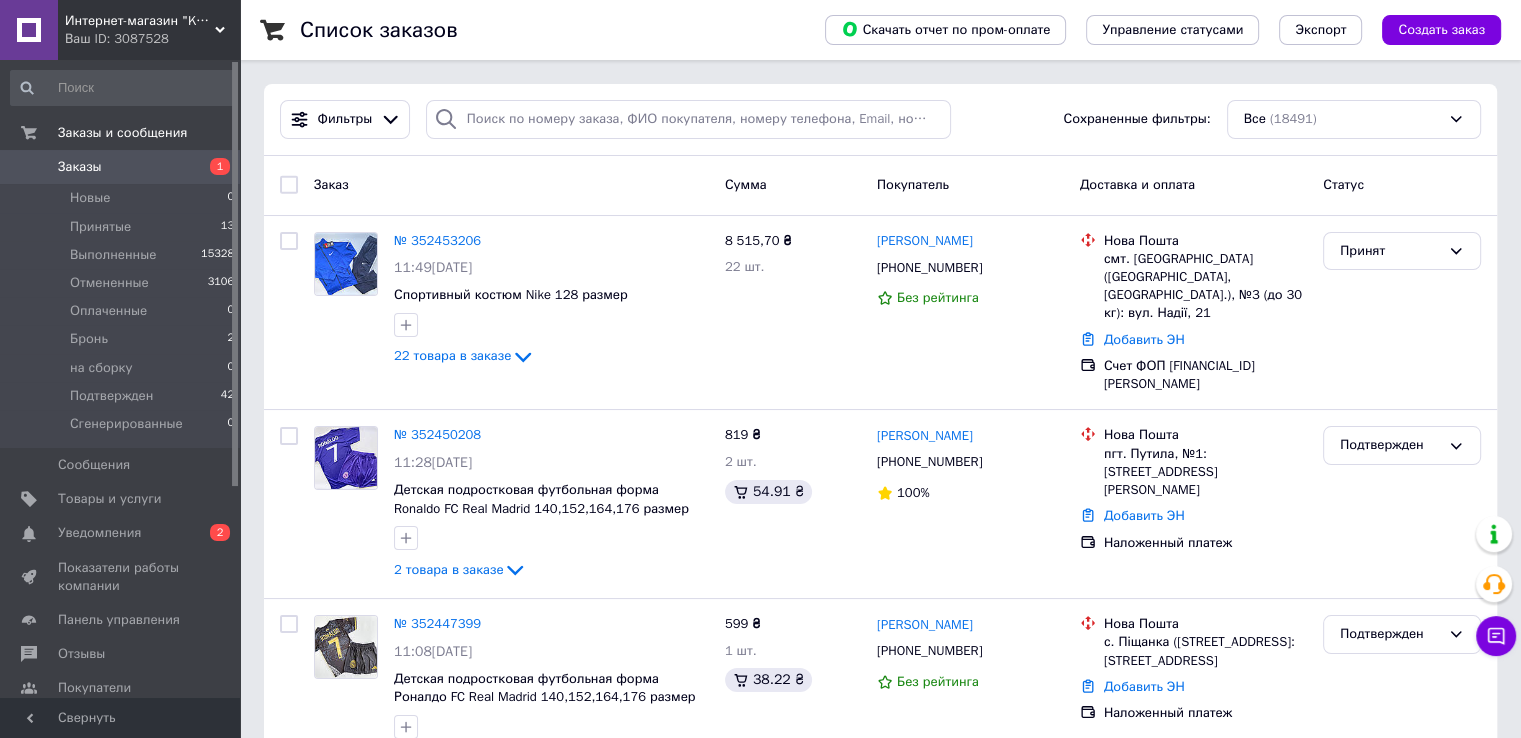 click on "Заказы" at bounding box center (80, 167) 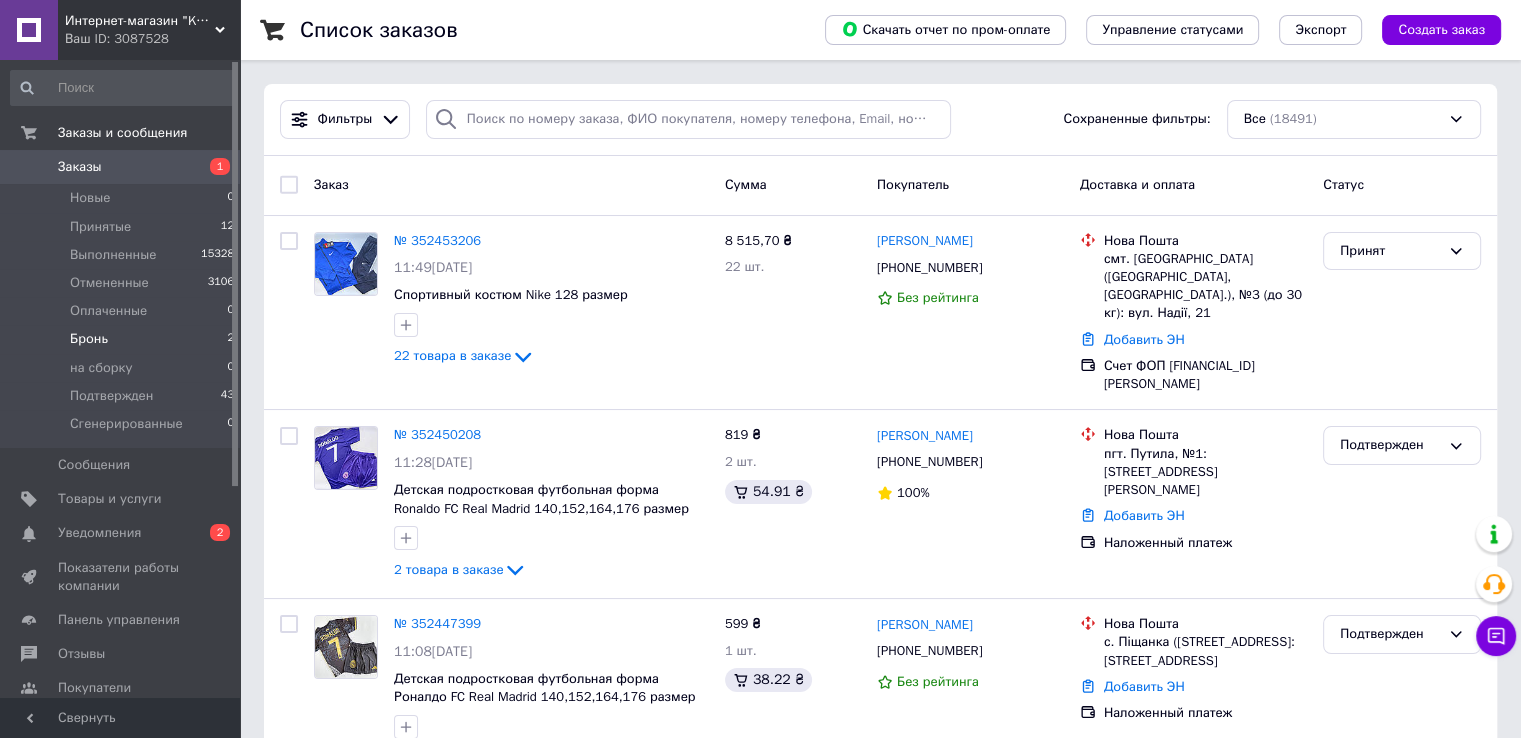 click on "Бронь 2" at bounding box center [123, 339] 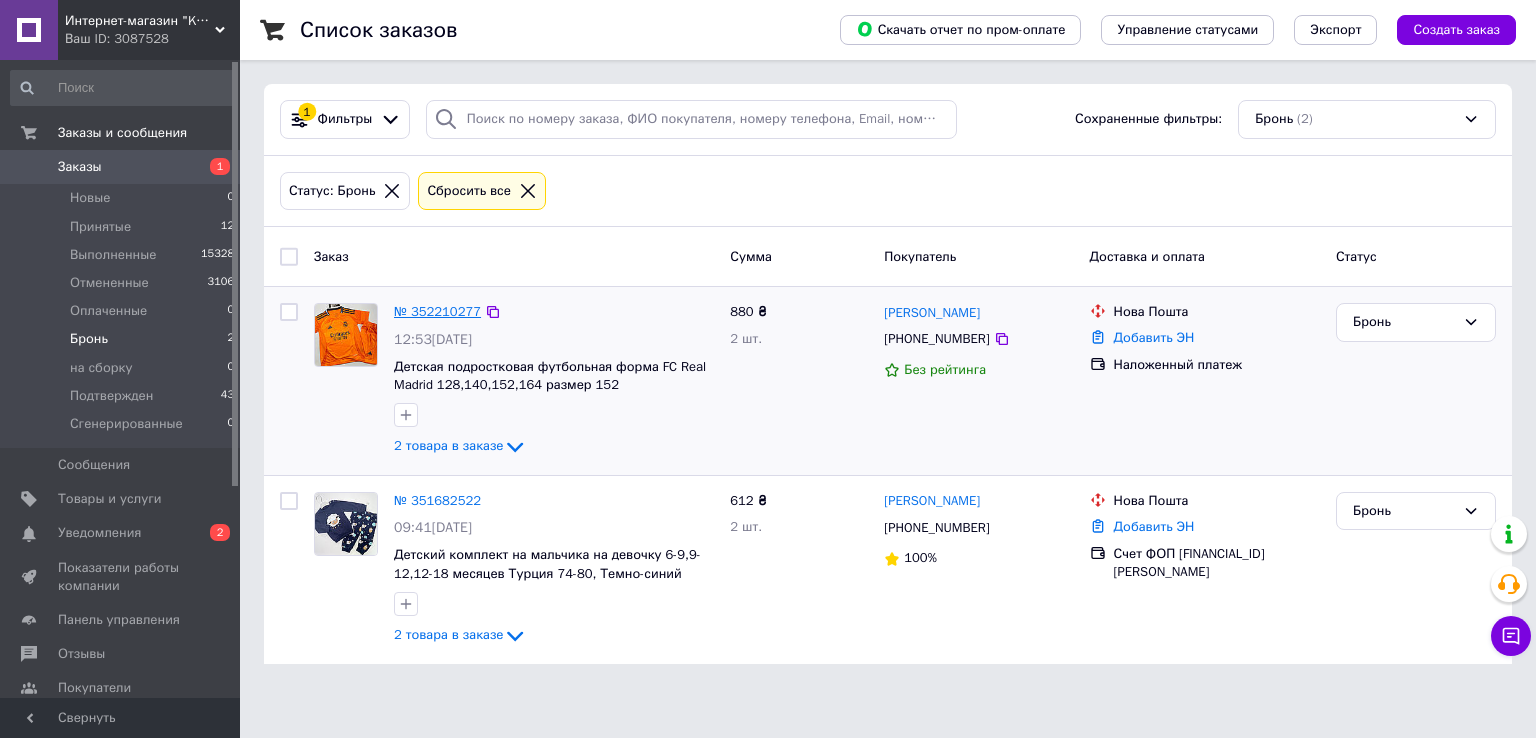 click on "№ 352210277" at bounding box center (437, 311) 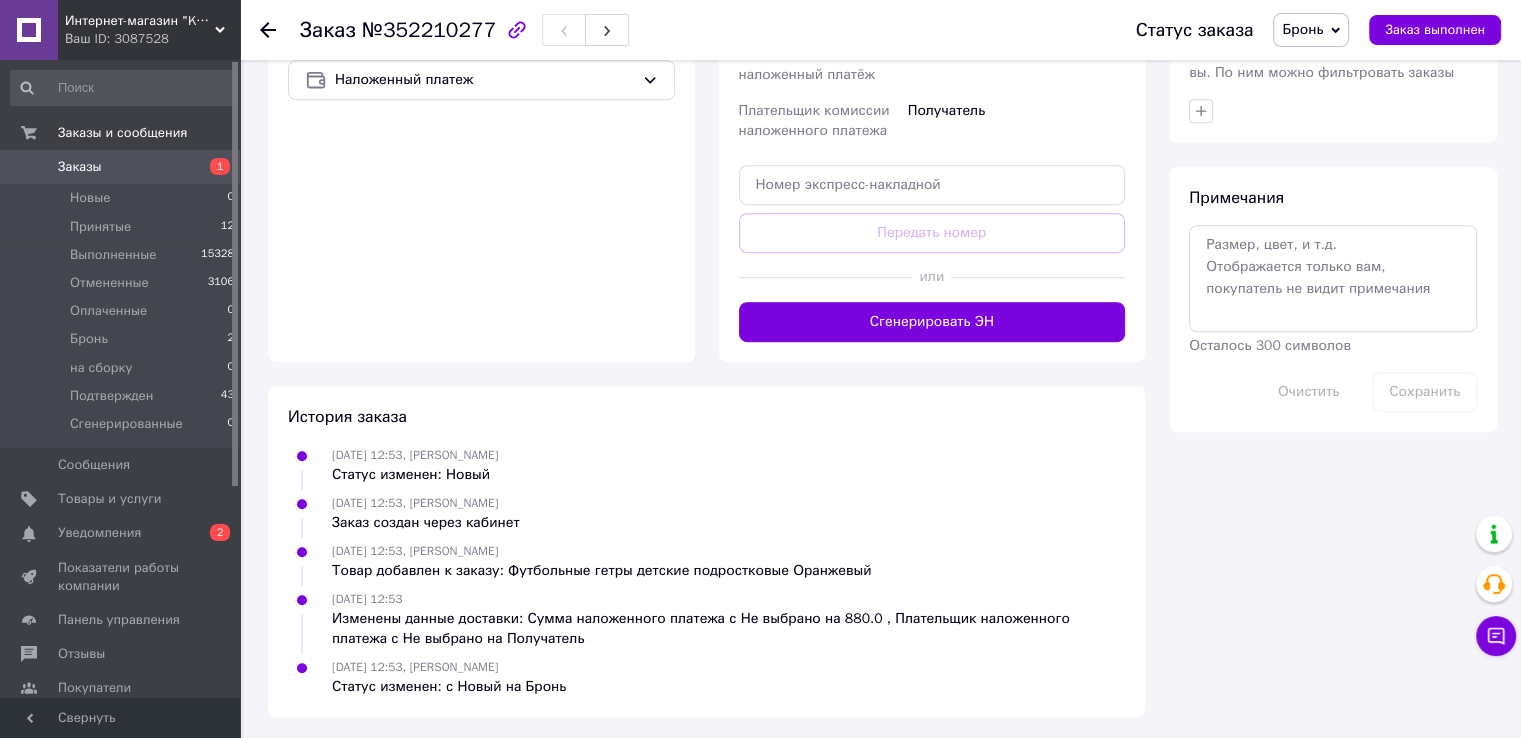 scroll, scrollTop: 900, scrollLeft: 0, axis: vertical 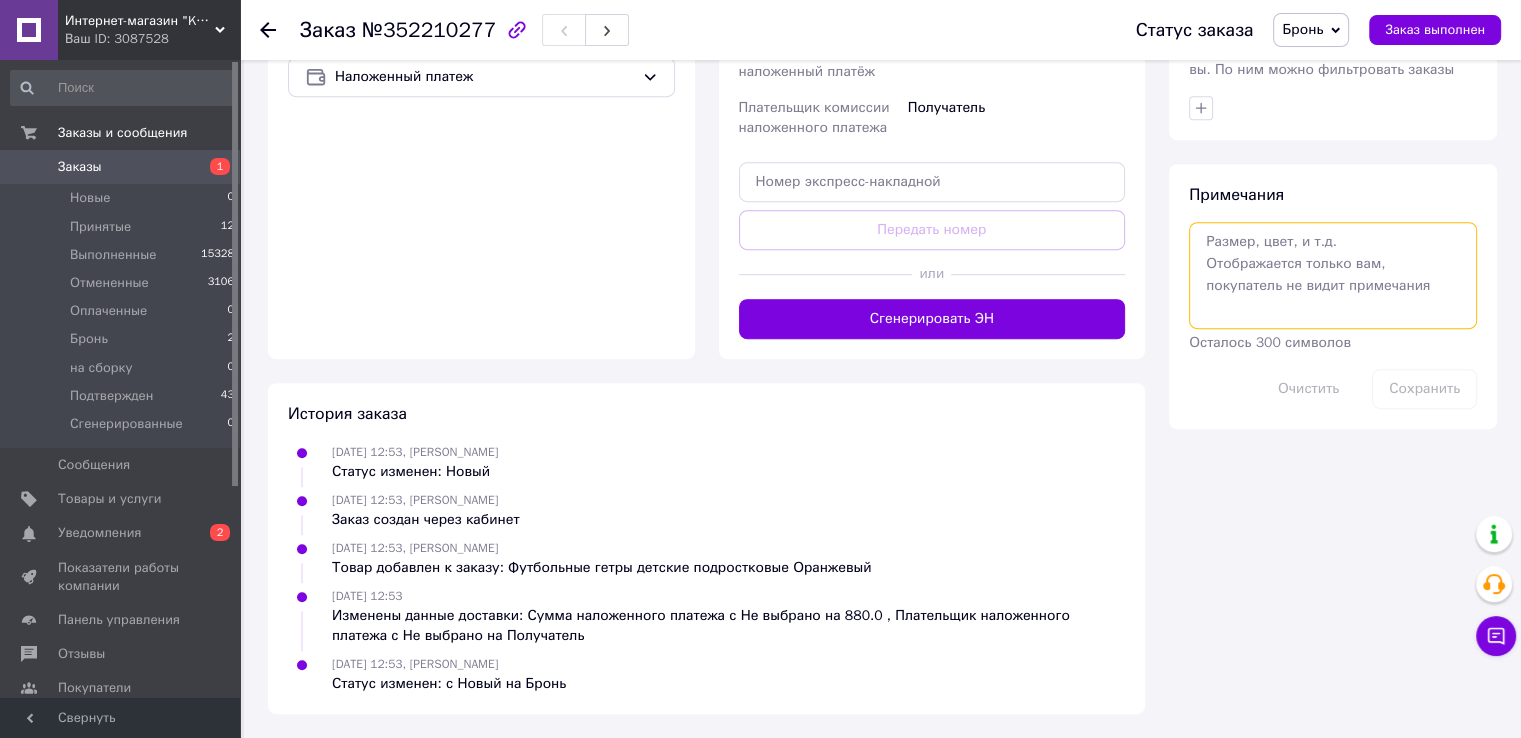 click at bounding box center (1333, 275) 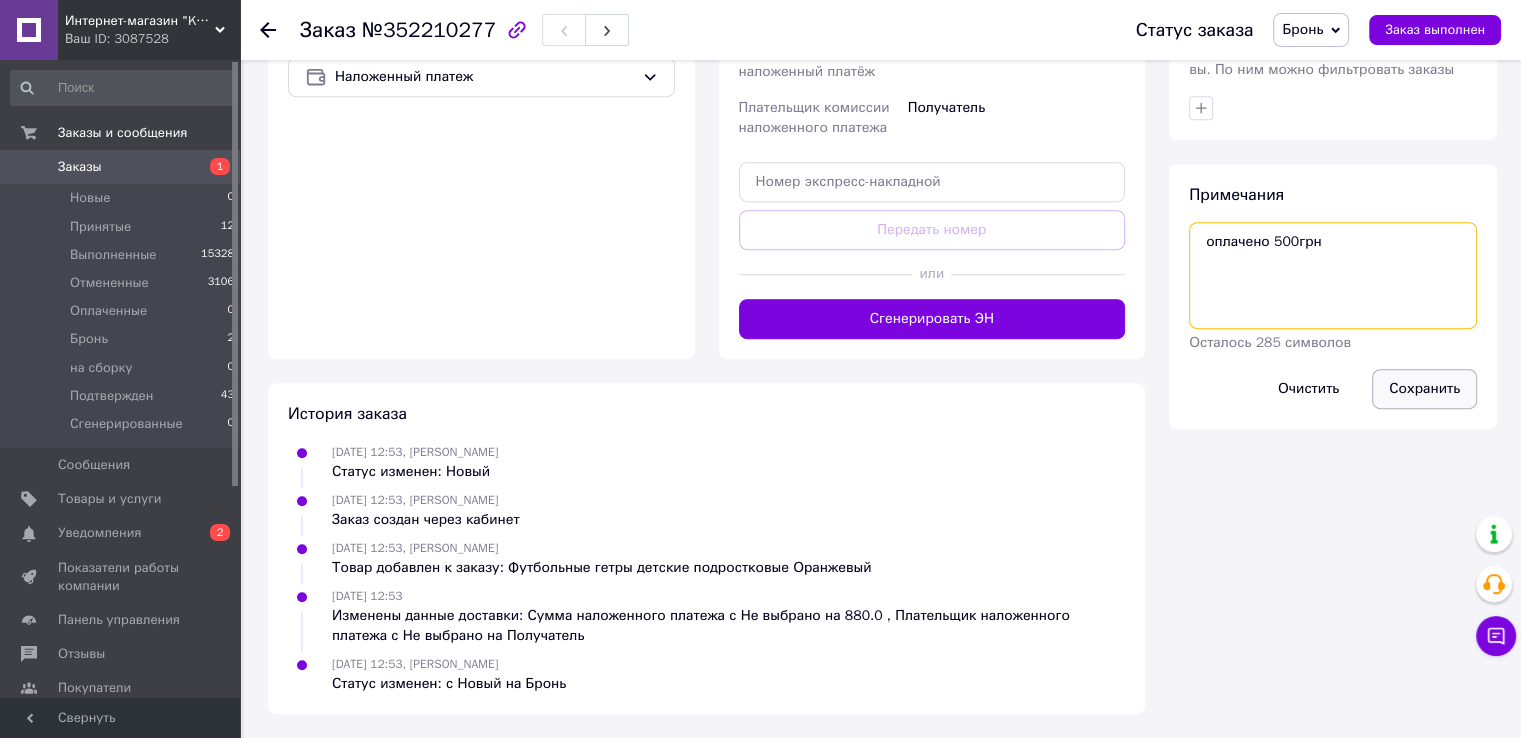 type on "оплачено 500грн" 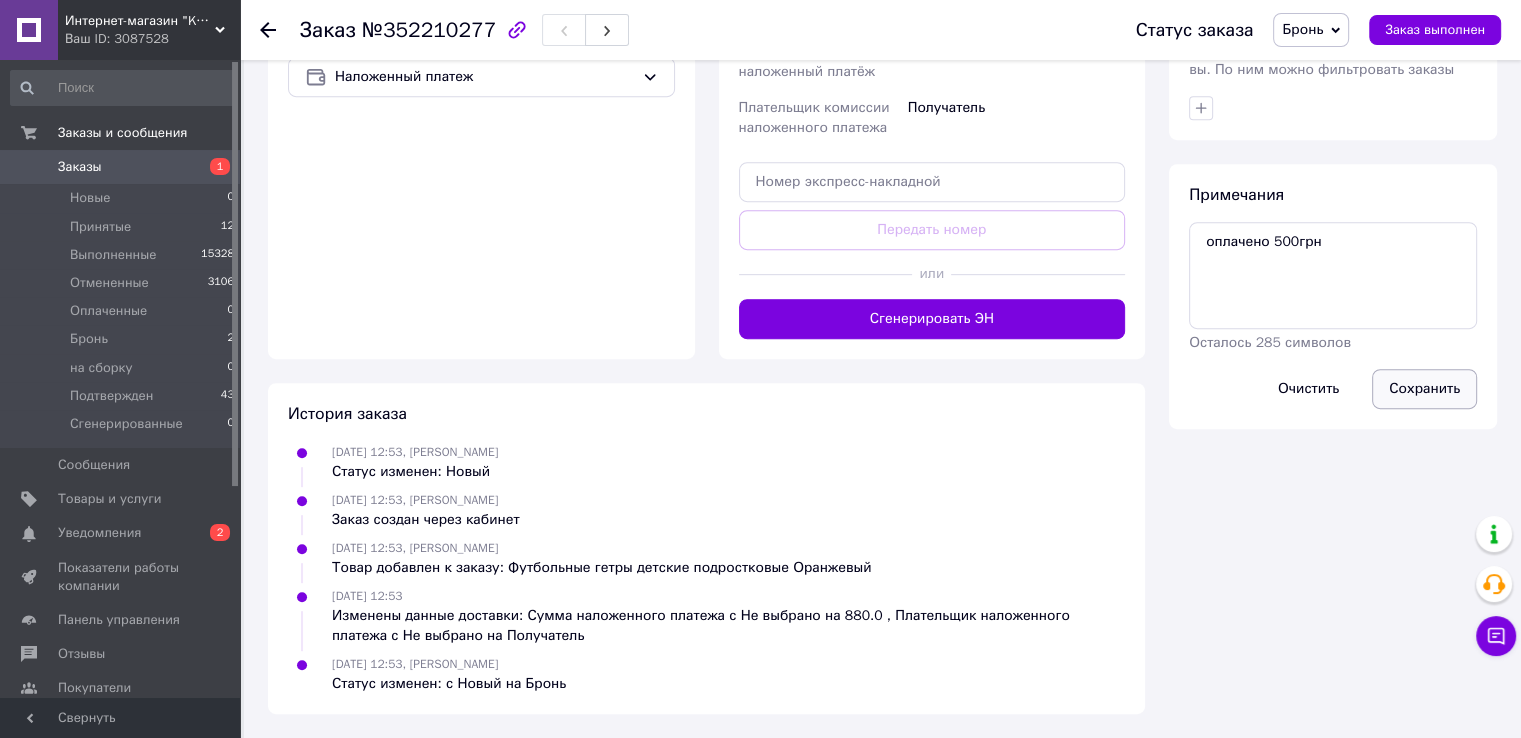 click on "Сохранить" at bounding box center [1424, 389] 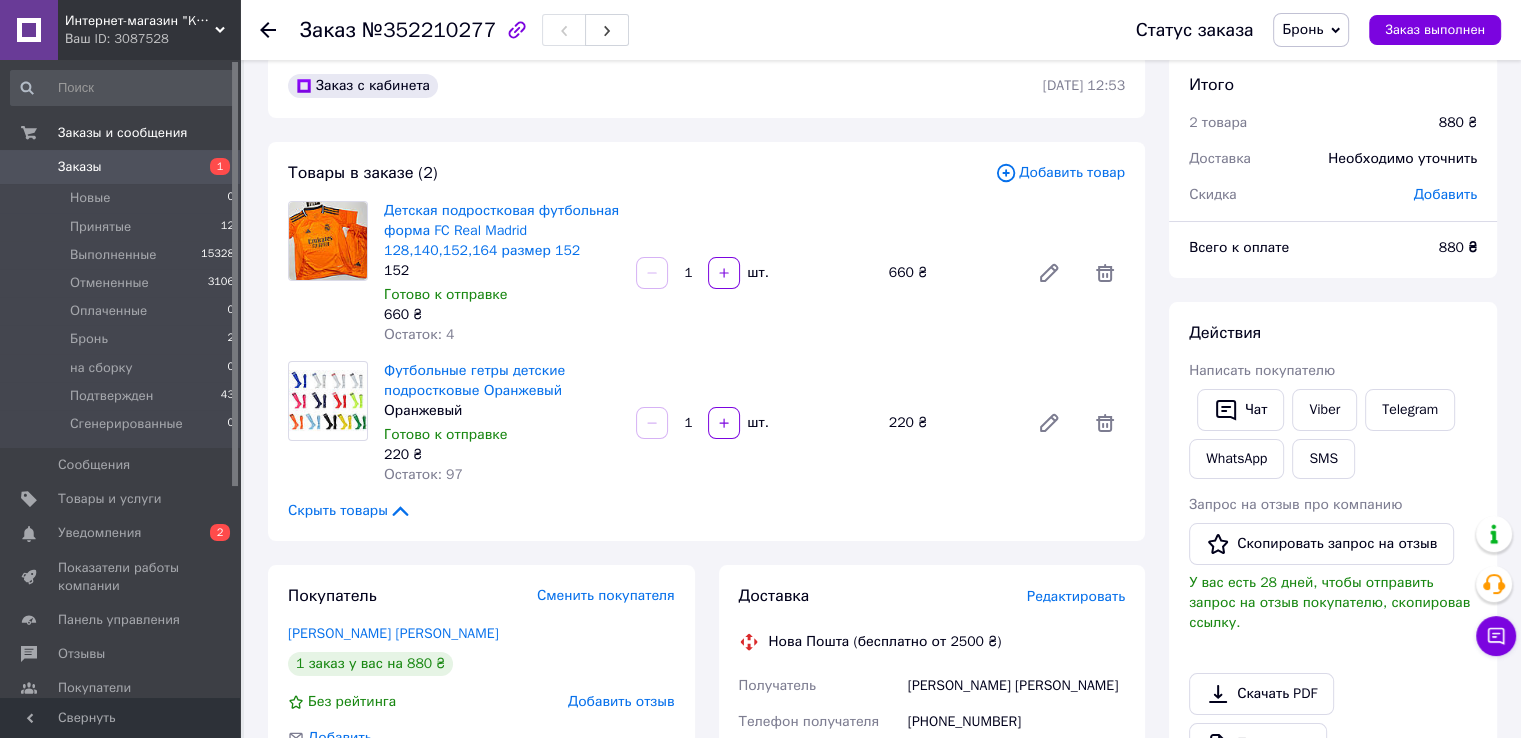 scroll, scrollTop: 0, scrollLeft: 0, axis: both 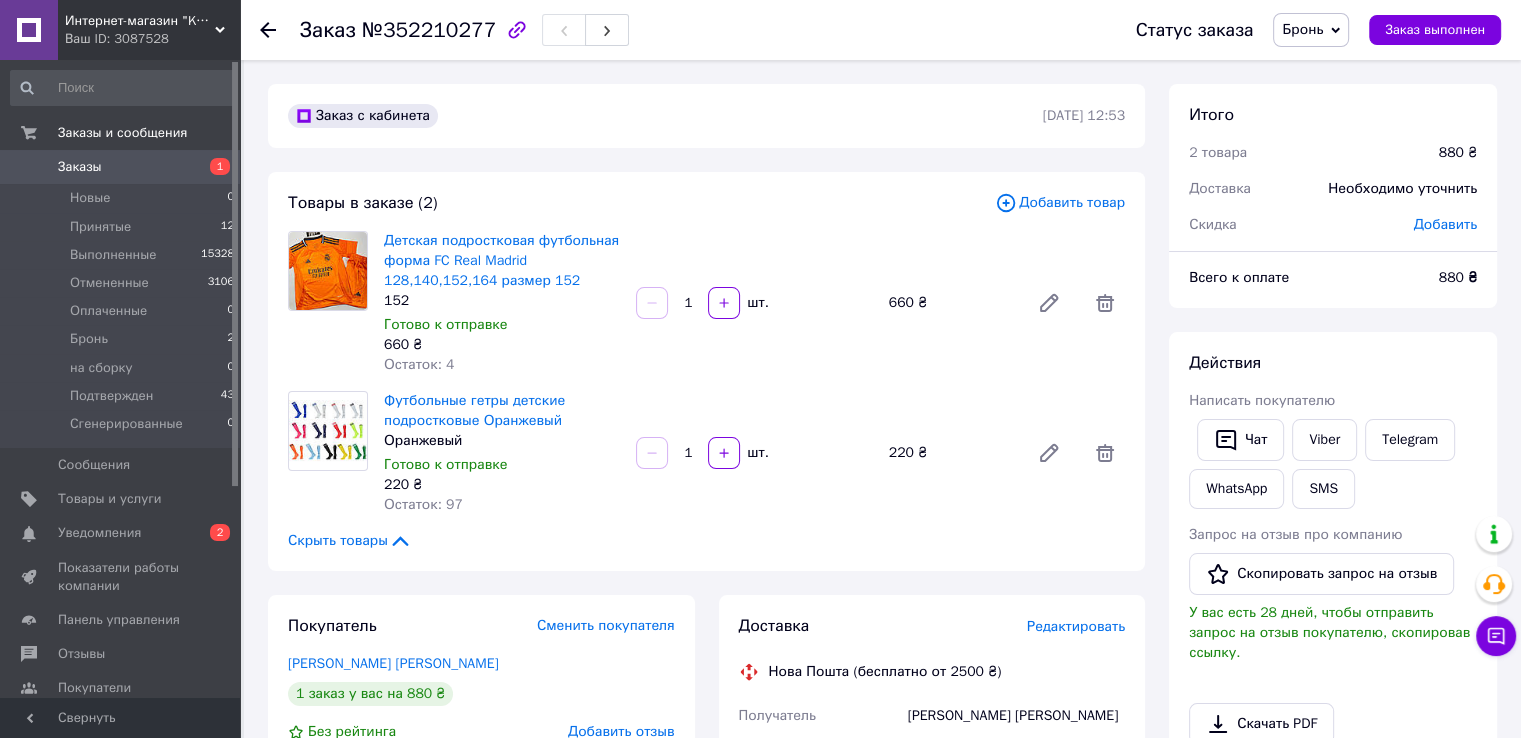 click on "Заказы" at bounding box center (80, 167) 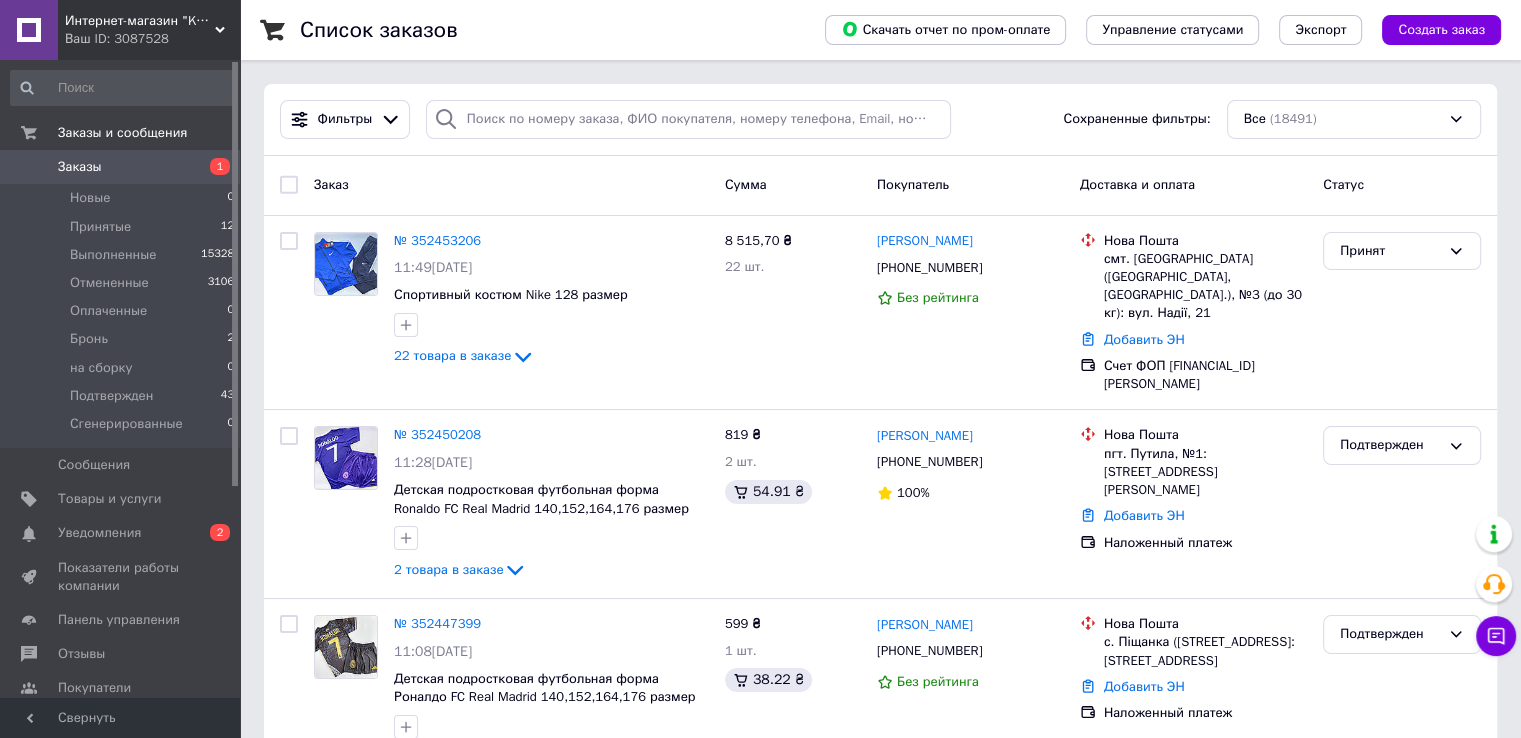 click on "Заказы" at bounding box center (80, 167) 